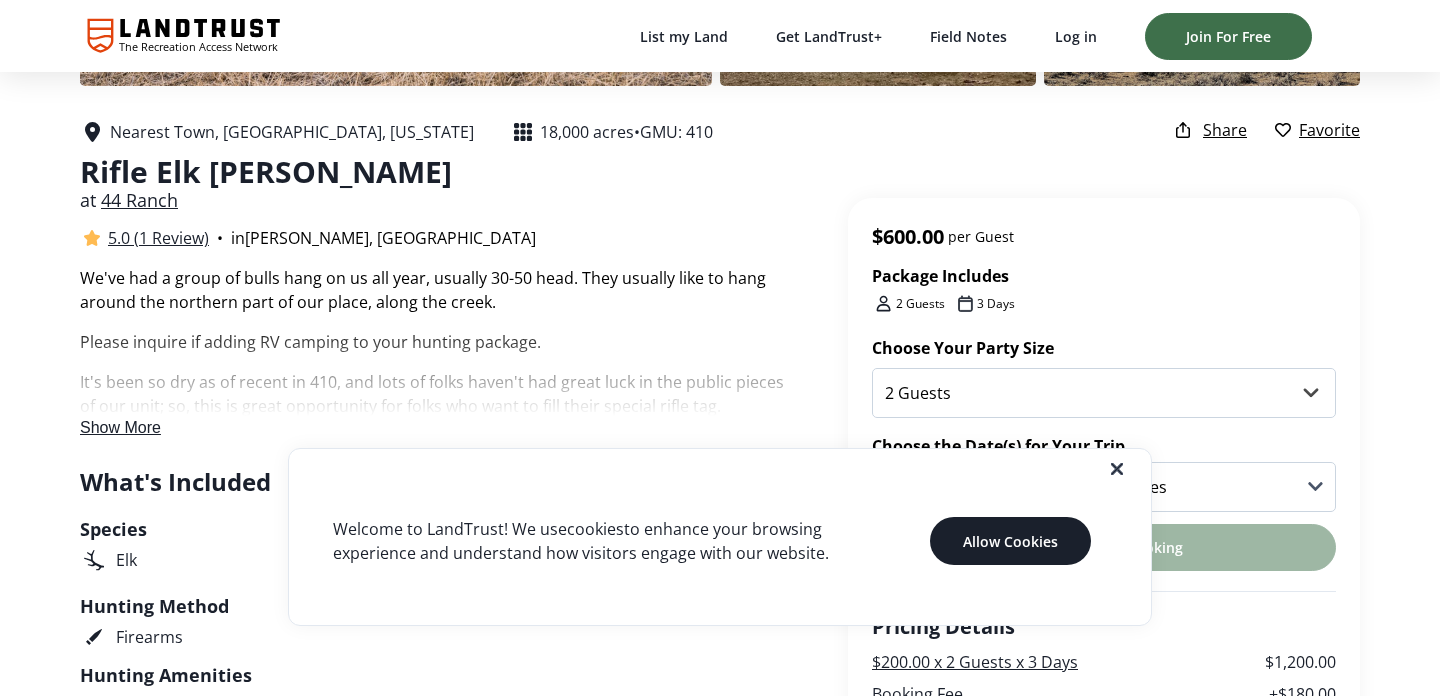 scroll, scrollTop: 359, scrollLeft: 0, axis: vertical 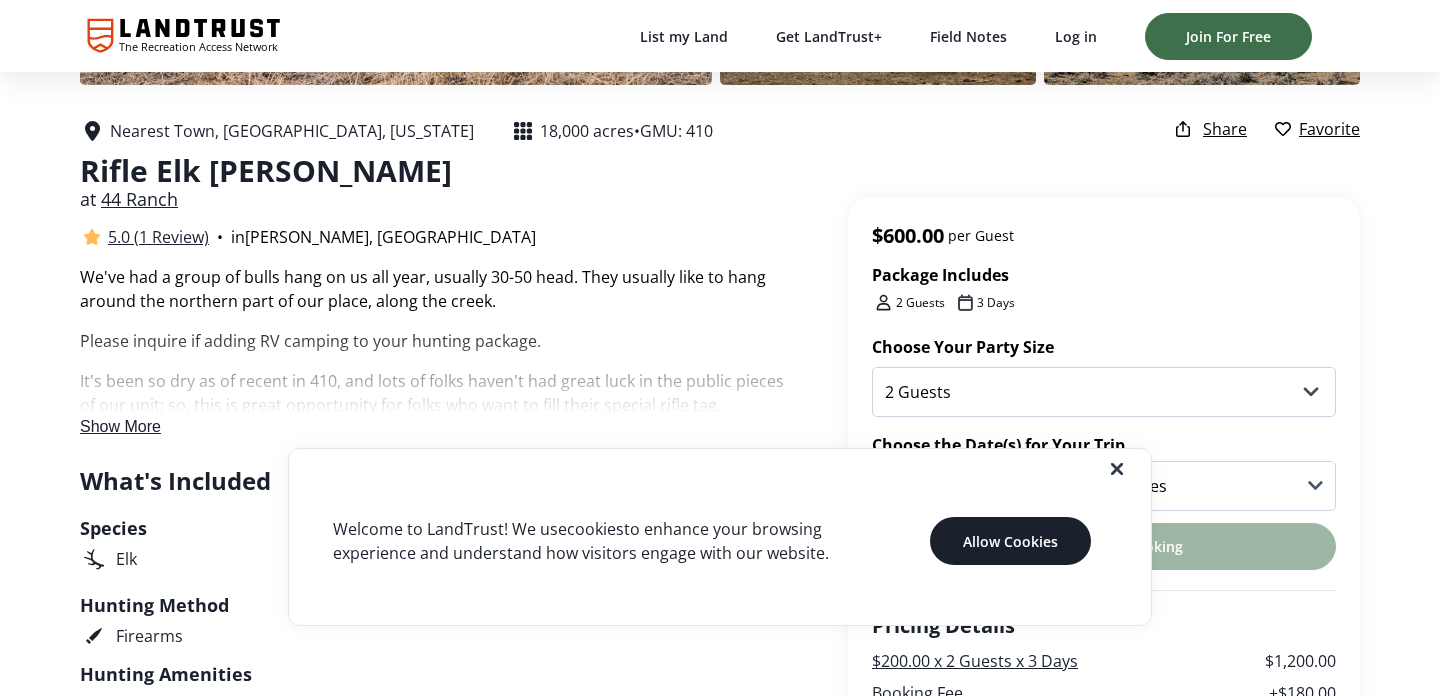 click on "Show More" at bounding box center [120, 426] 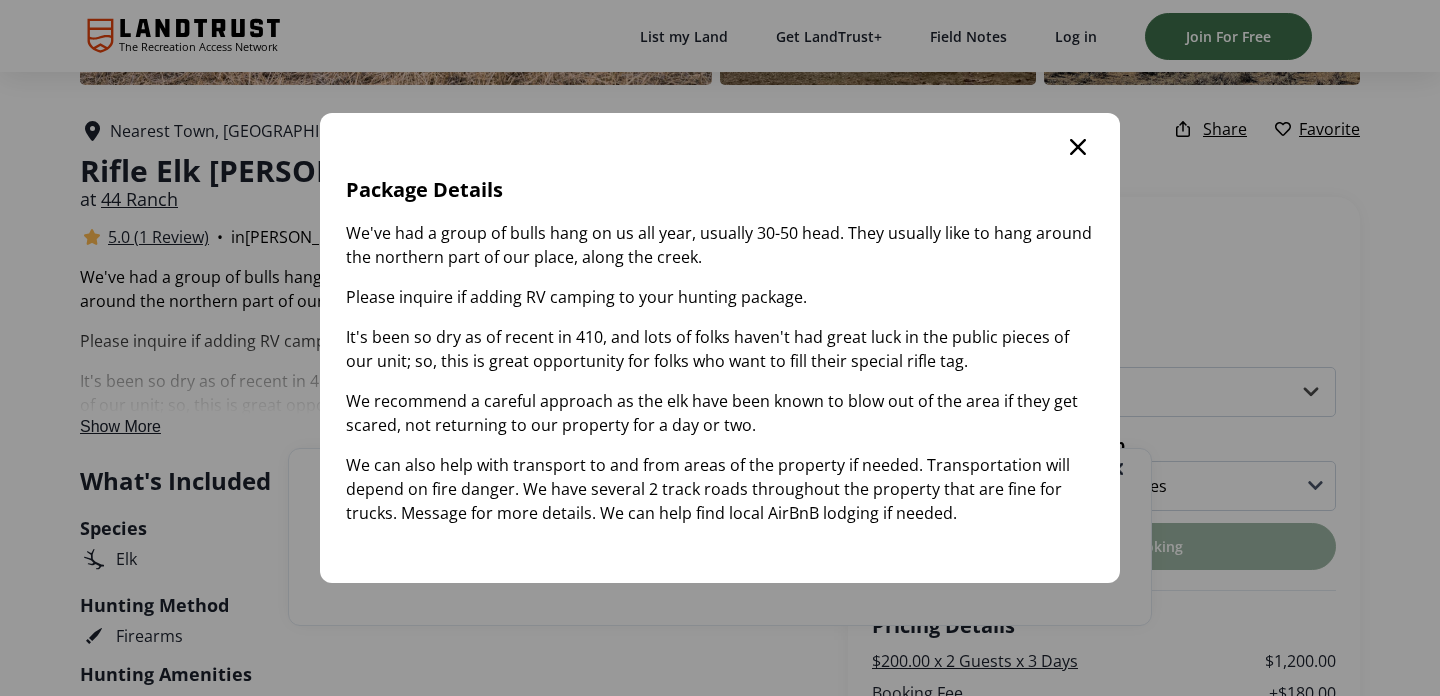 click 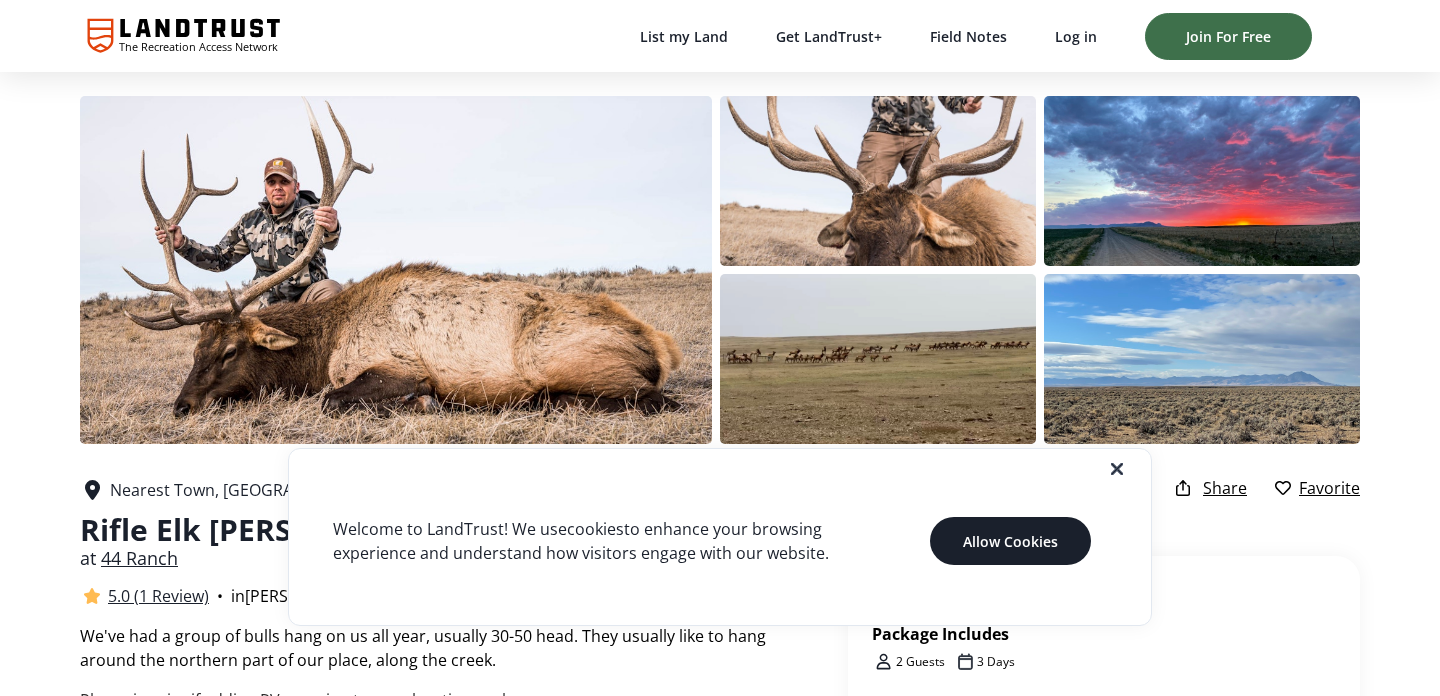 scroll, scrollTop: 359, scrollLeft: 0, axis: vertical 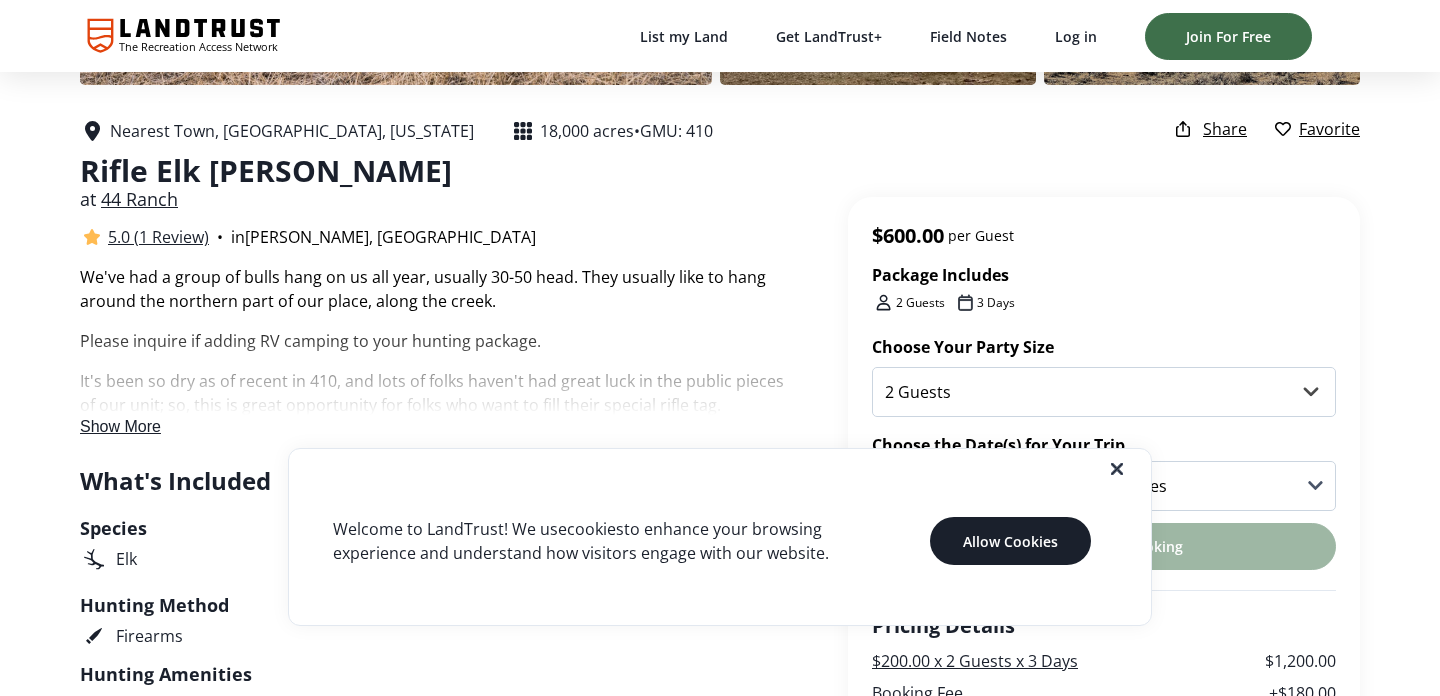 click 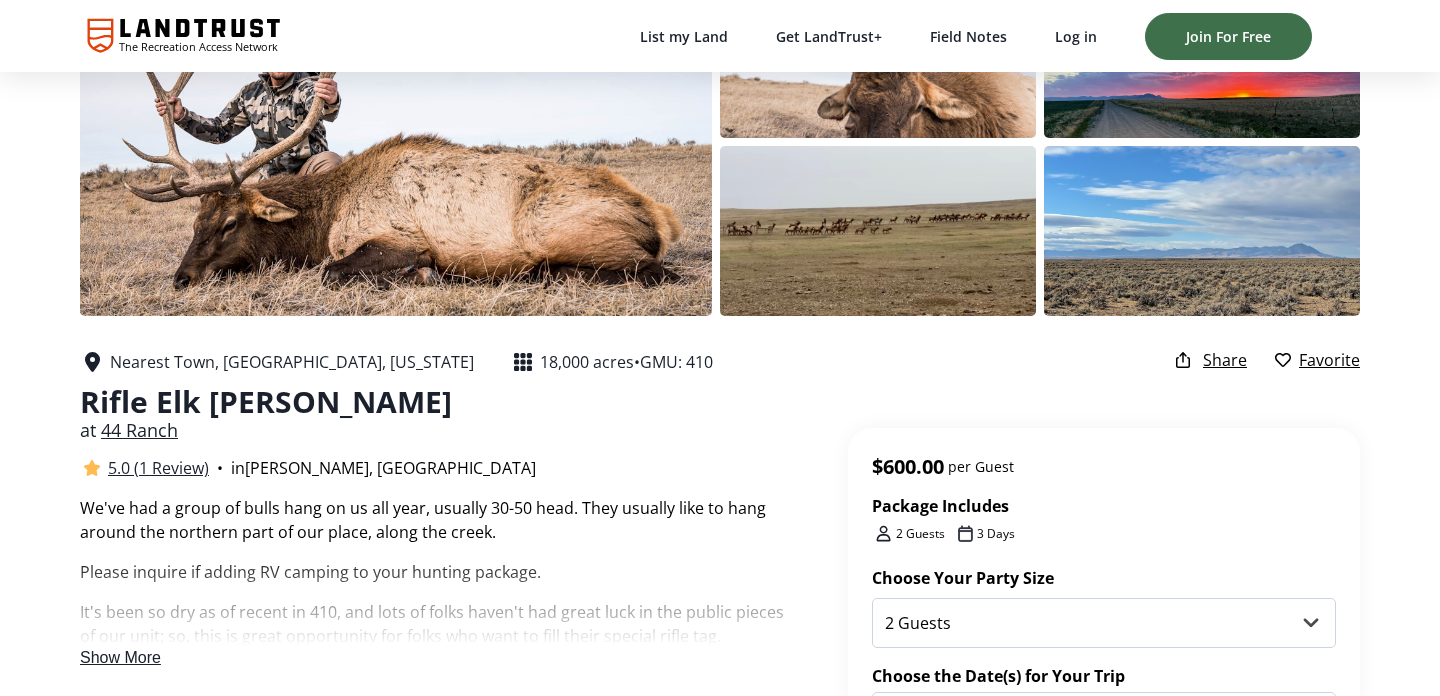 scroll, scrollTop: 0, scrollLeft: 0, axis: both 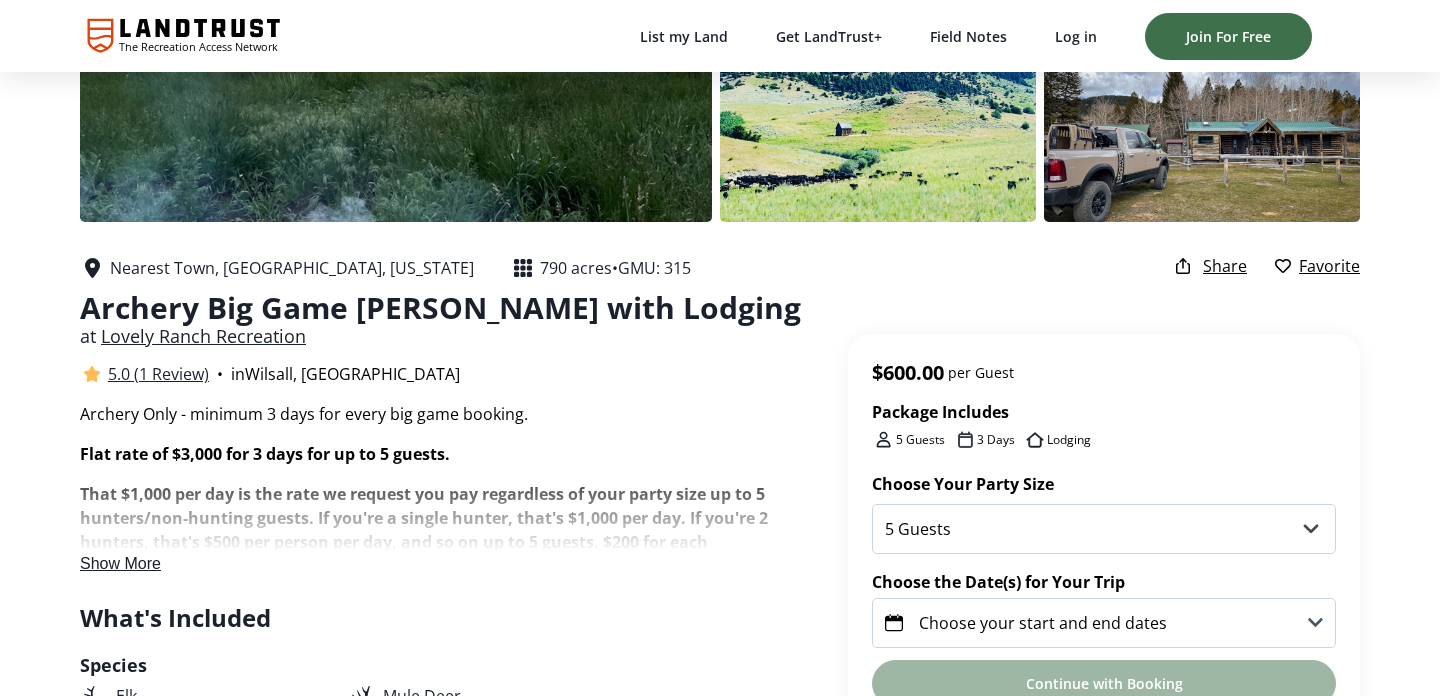click on "Show More" at bounding box center [120, 563] 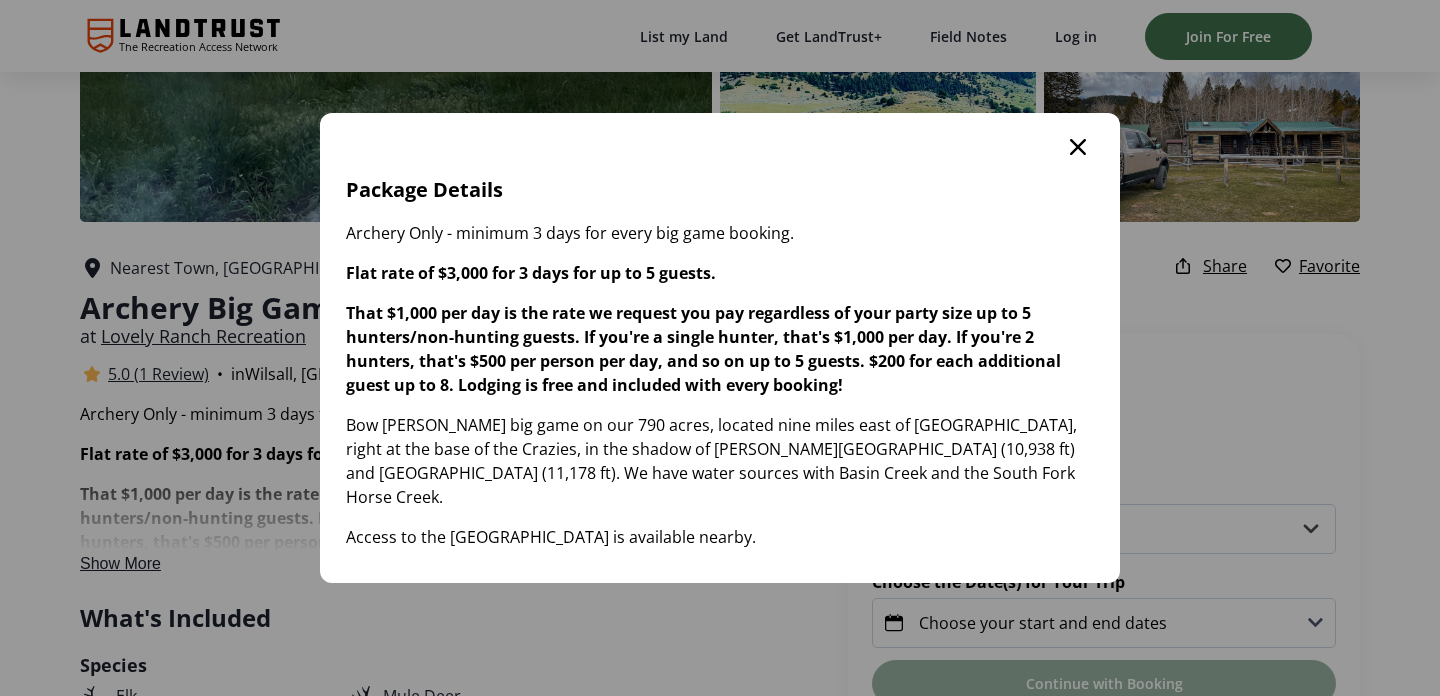 scroll, scrollTop: 0, scrollLeft: 0, axis: both 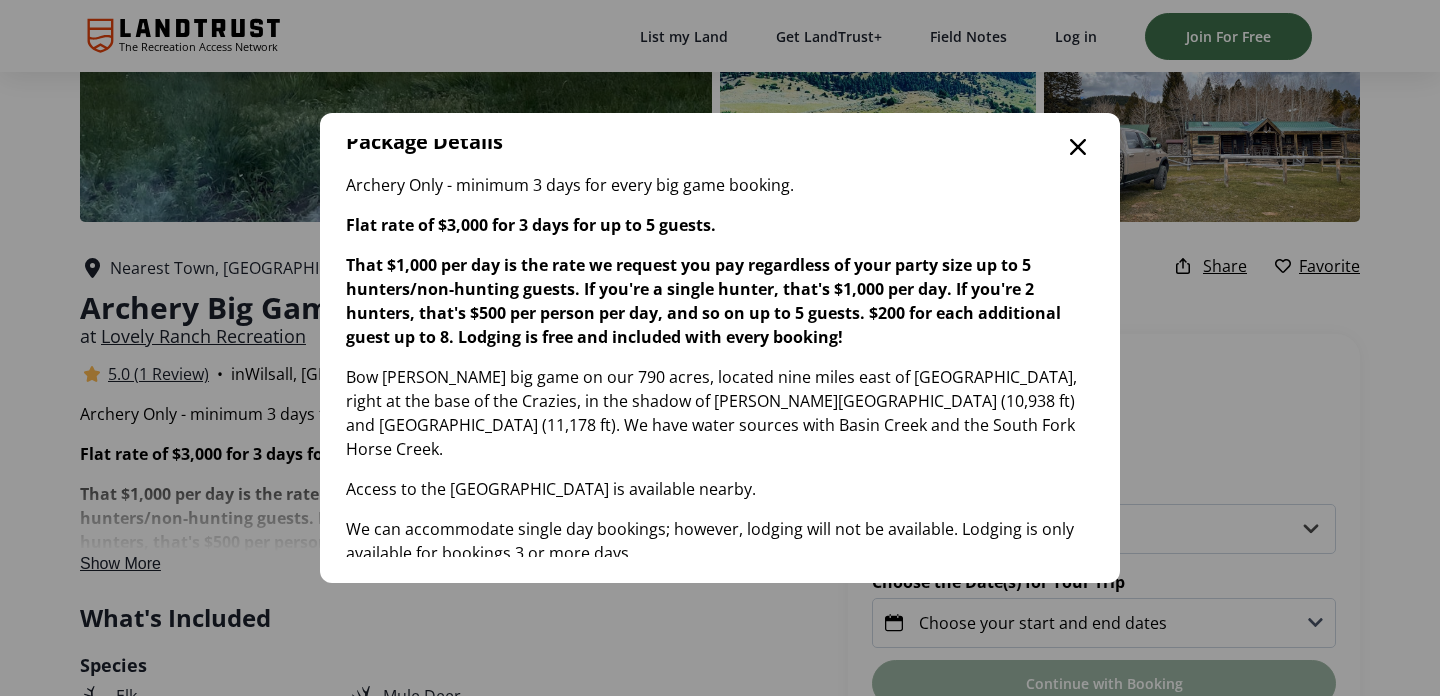 click 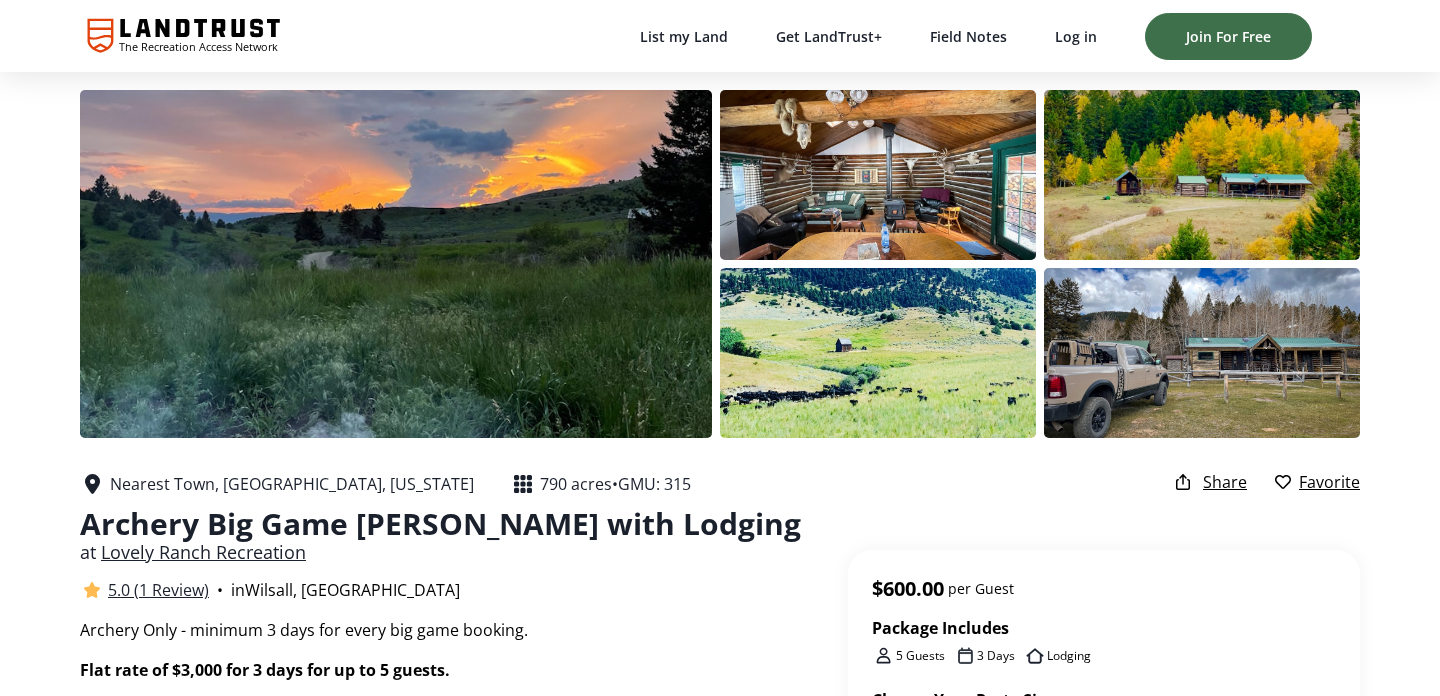 scroll, scrollTop: 0, scrollLeft: 0, axis: both 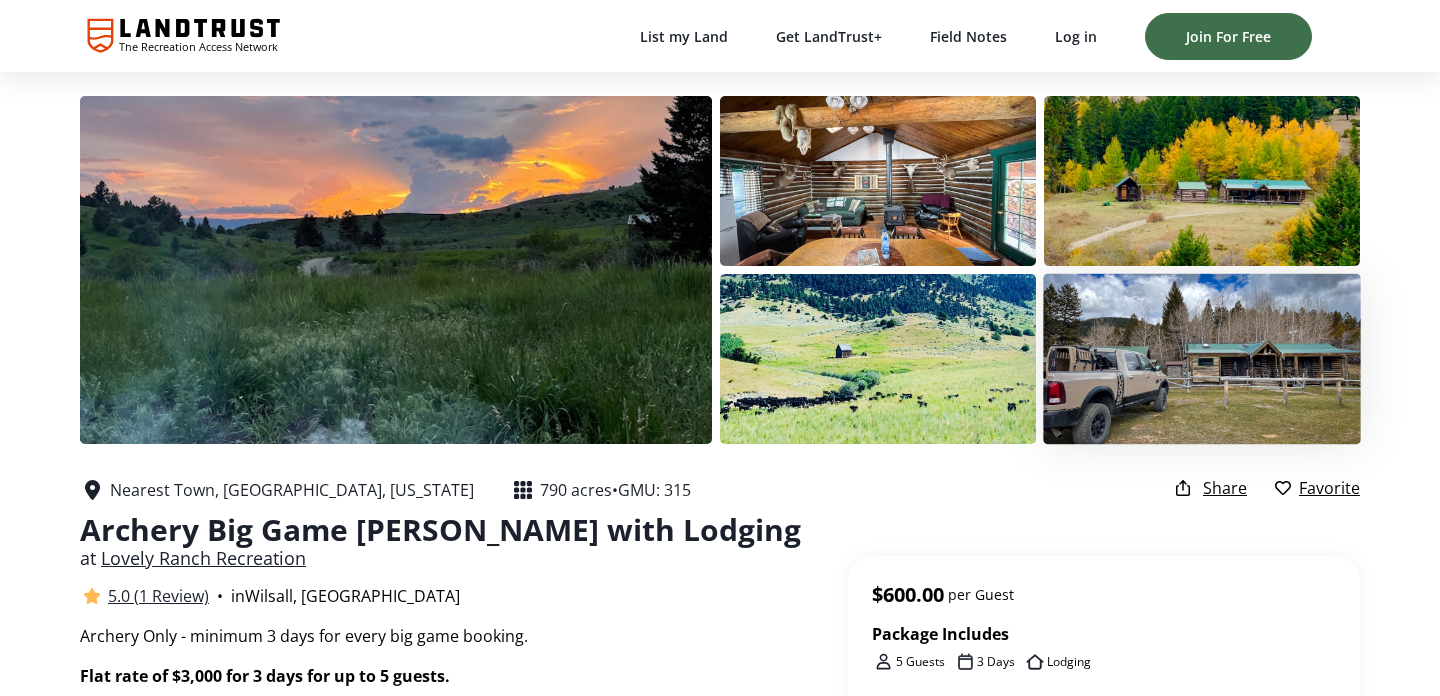 click at bounding box center [1202, 359] 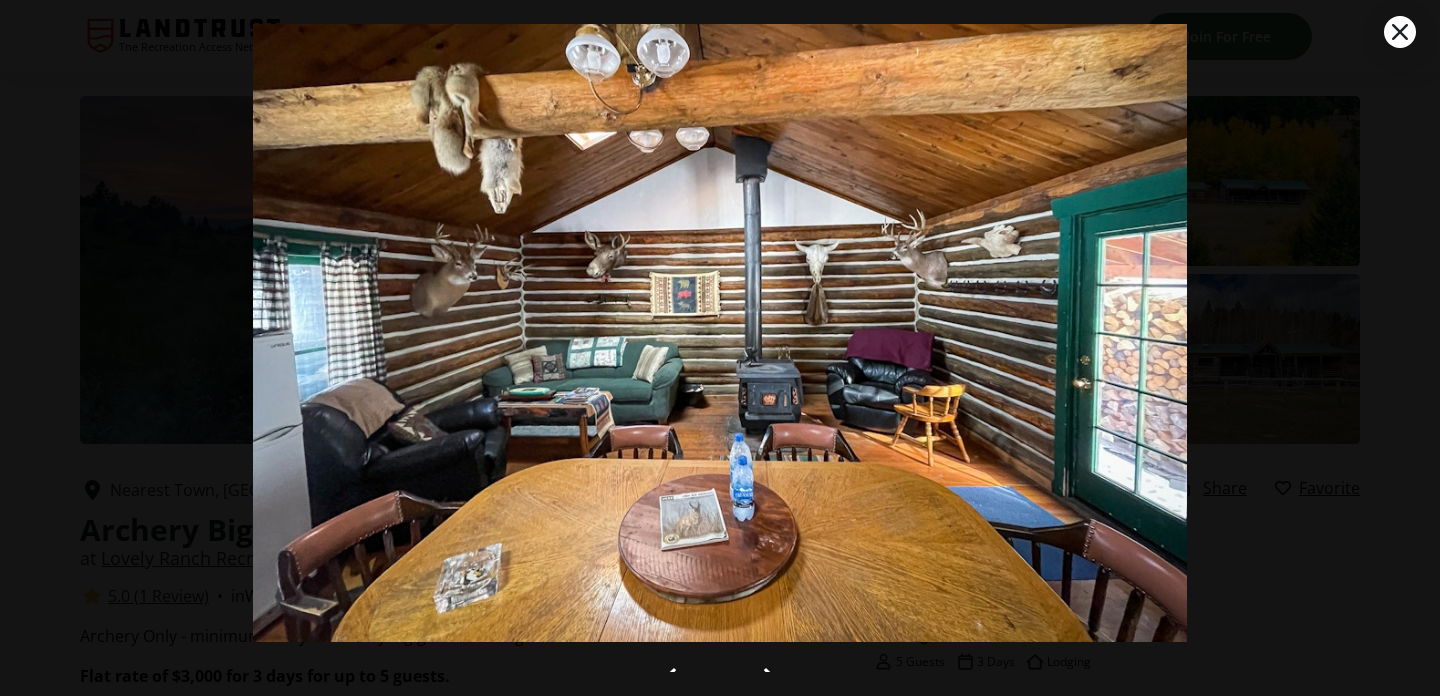 click 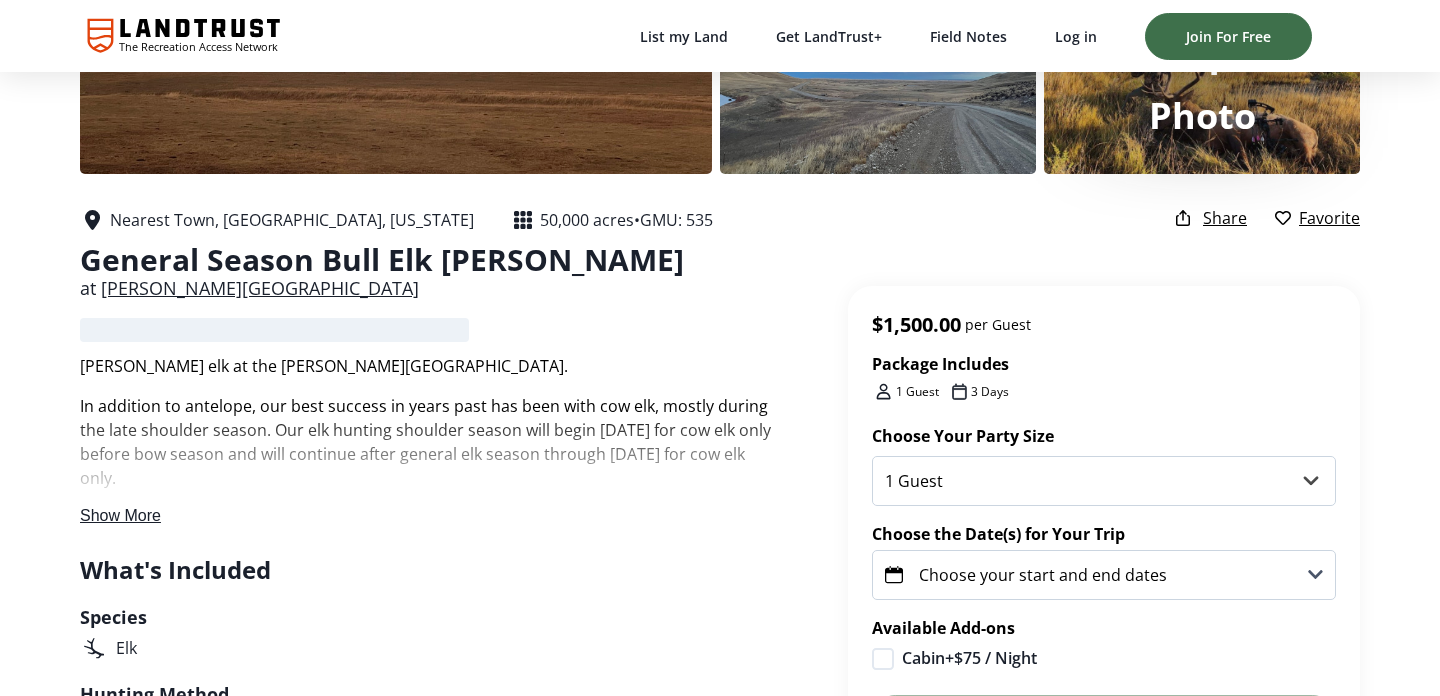 scroll, scrollTop: 270, scrollLeft: 0, axis: vertical 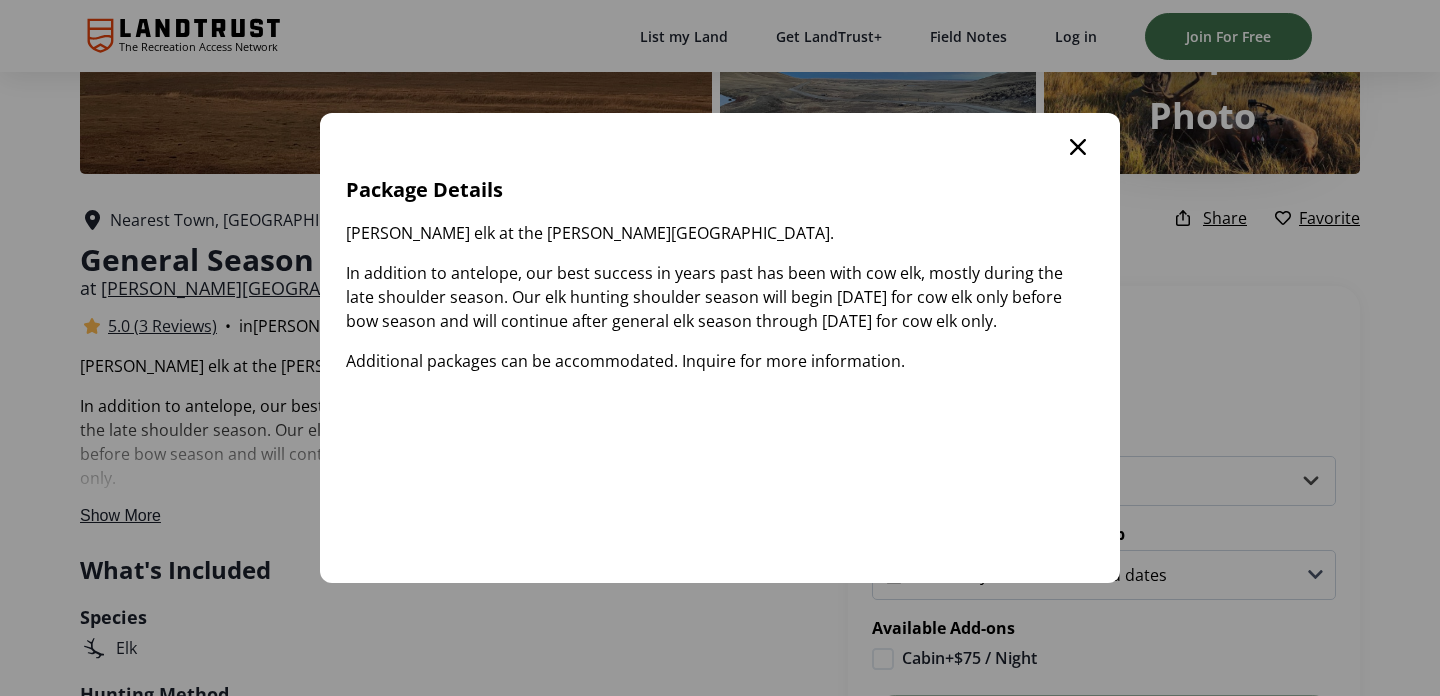 click 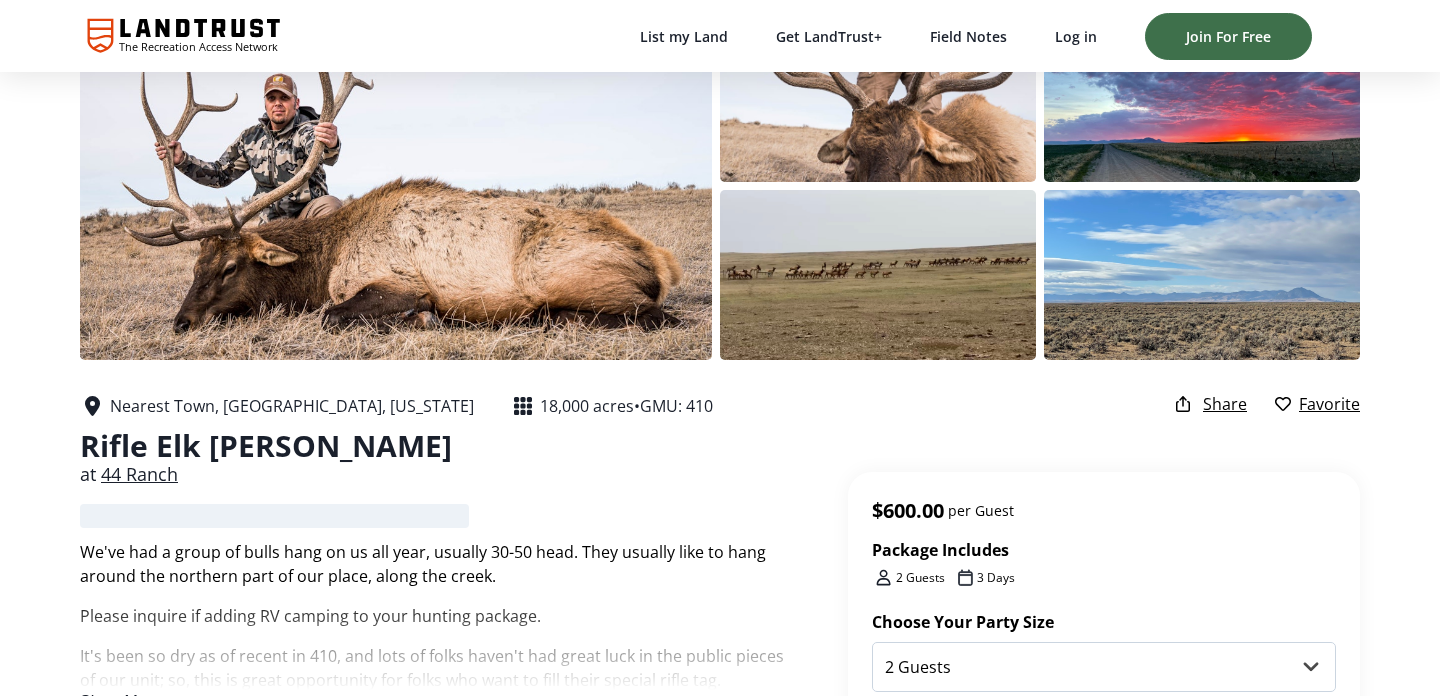 scroll, scrollTop: 84, scrollLeft: 0, axis: vertical 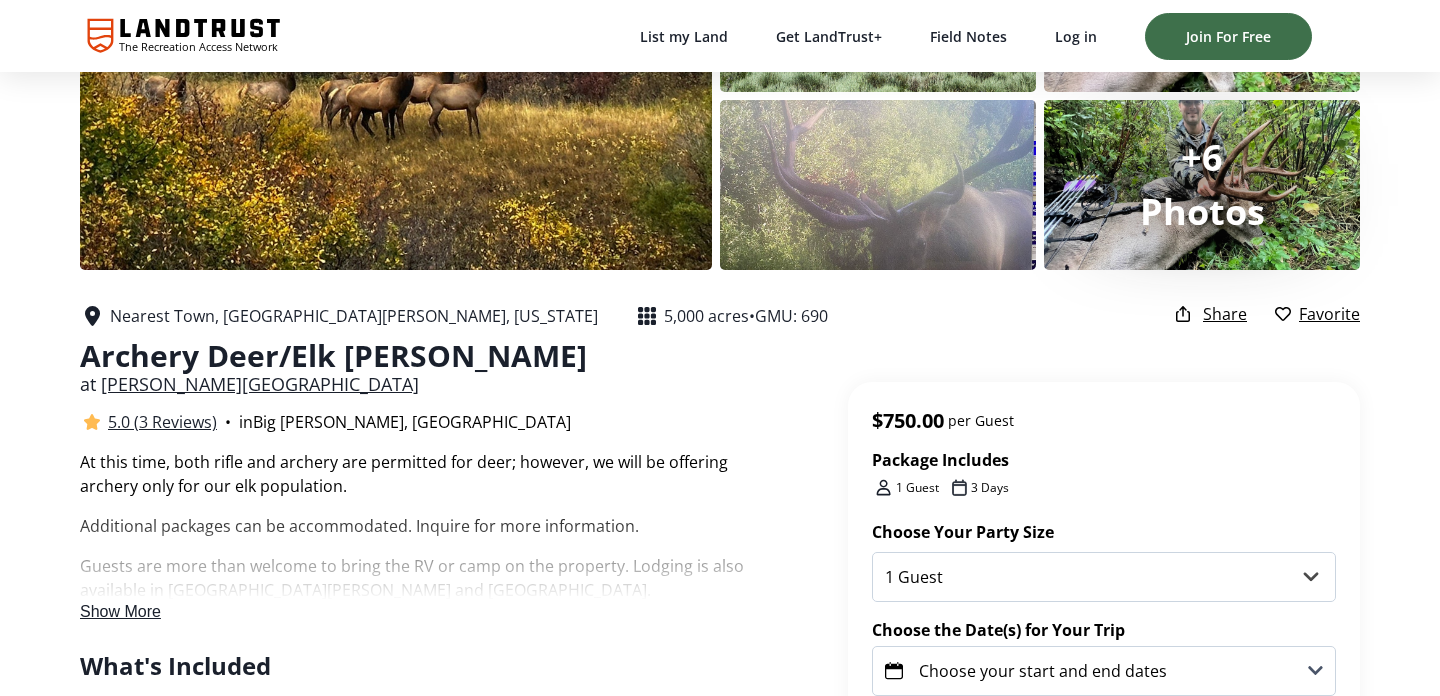 click on "Show More" at bounding box center [120, 611] 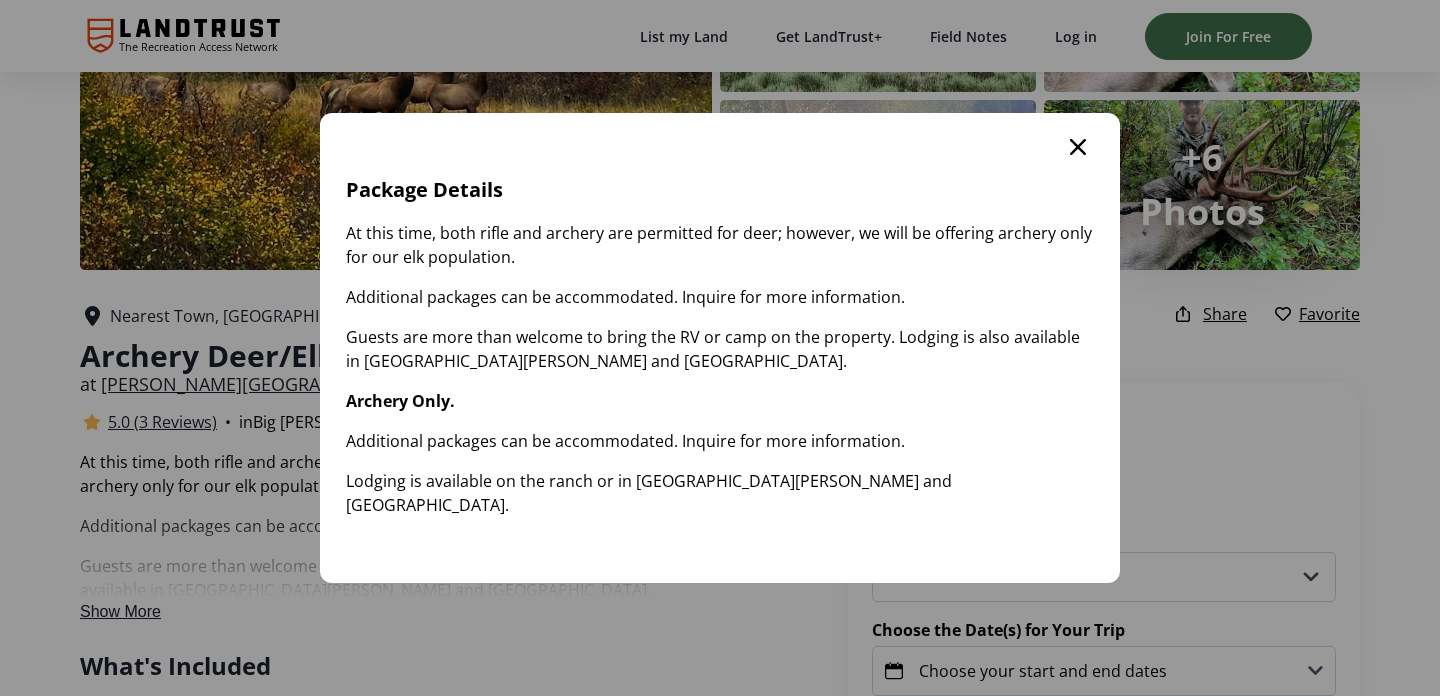 scroll, scrollTop: 0, scrollLeft: 0, axis: both 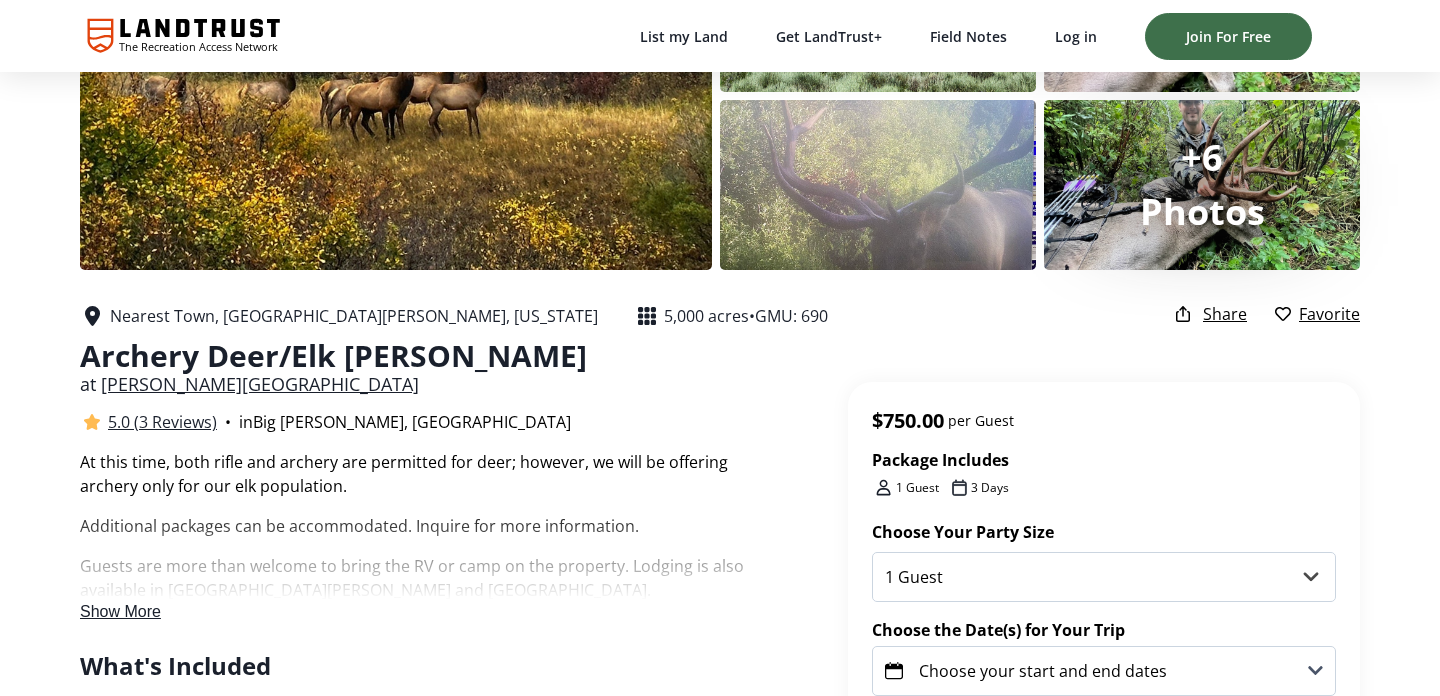 click on "[PERSON_NAME][GEOGRAPHIC_DATA]" at bounding box center [260, 384] 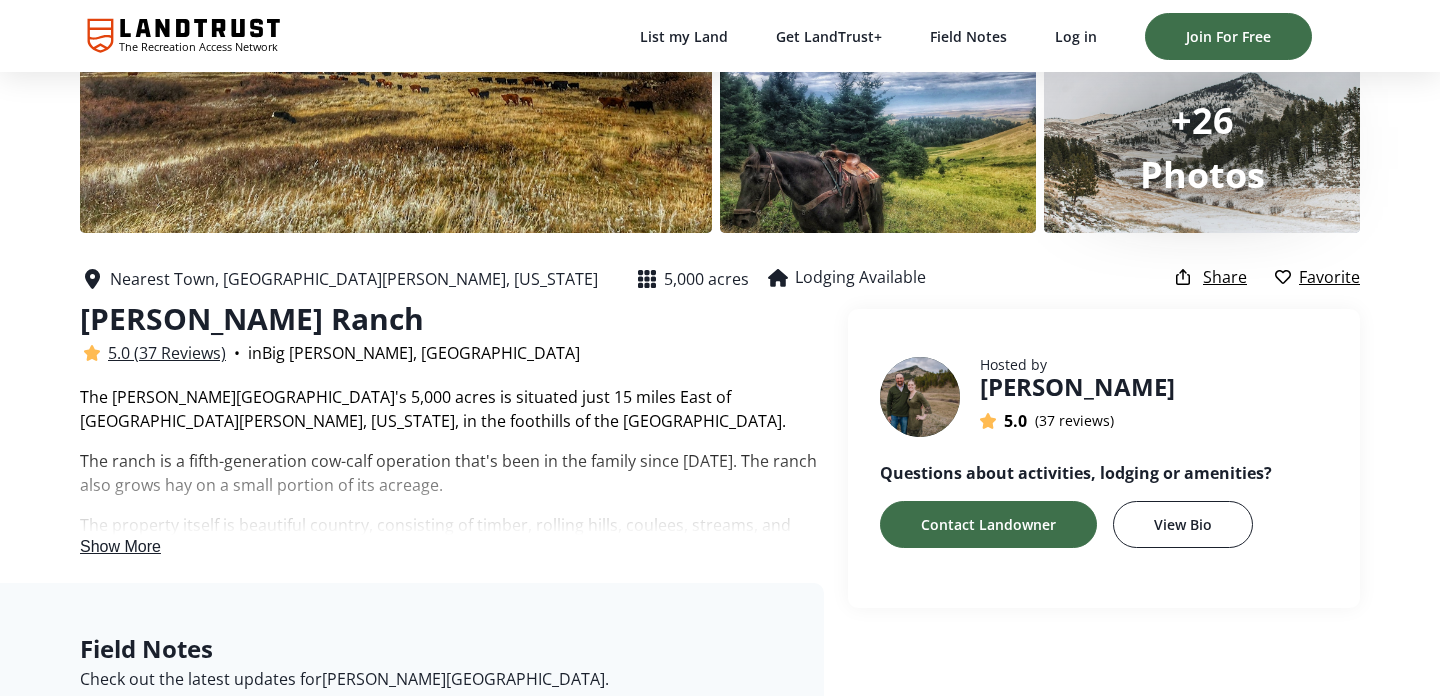 scroll, scrollTop: 218, scrollLeft: 0, axis: vertical 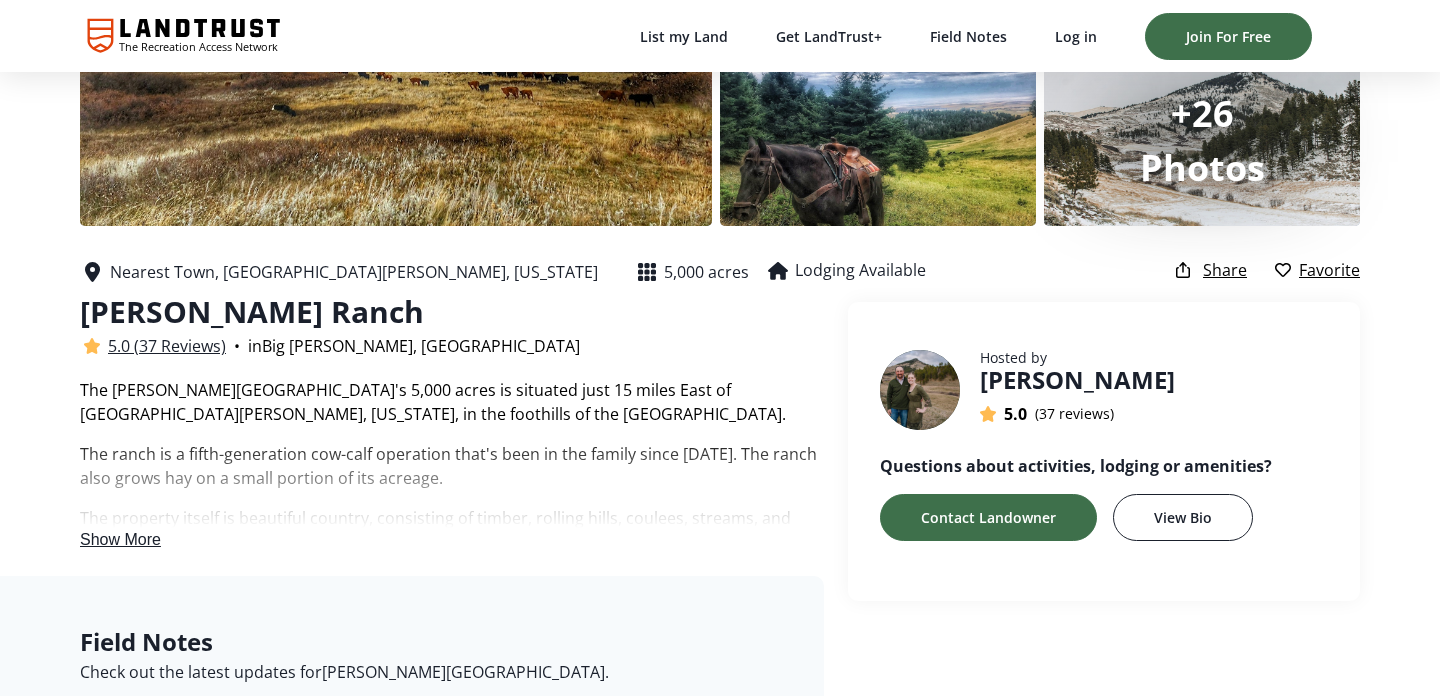 click on "Show More" at bounding box center [120, 539] 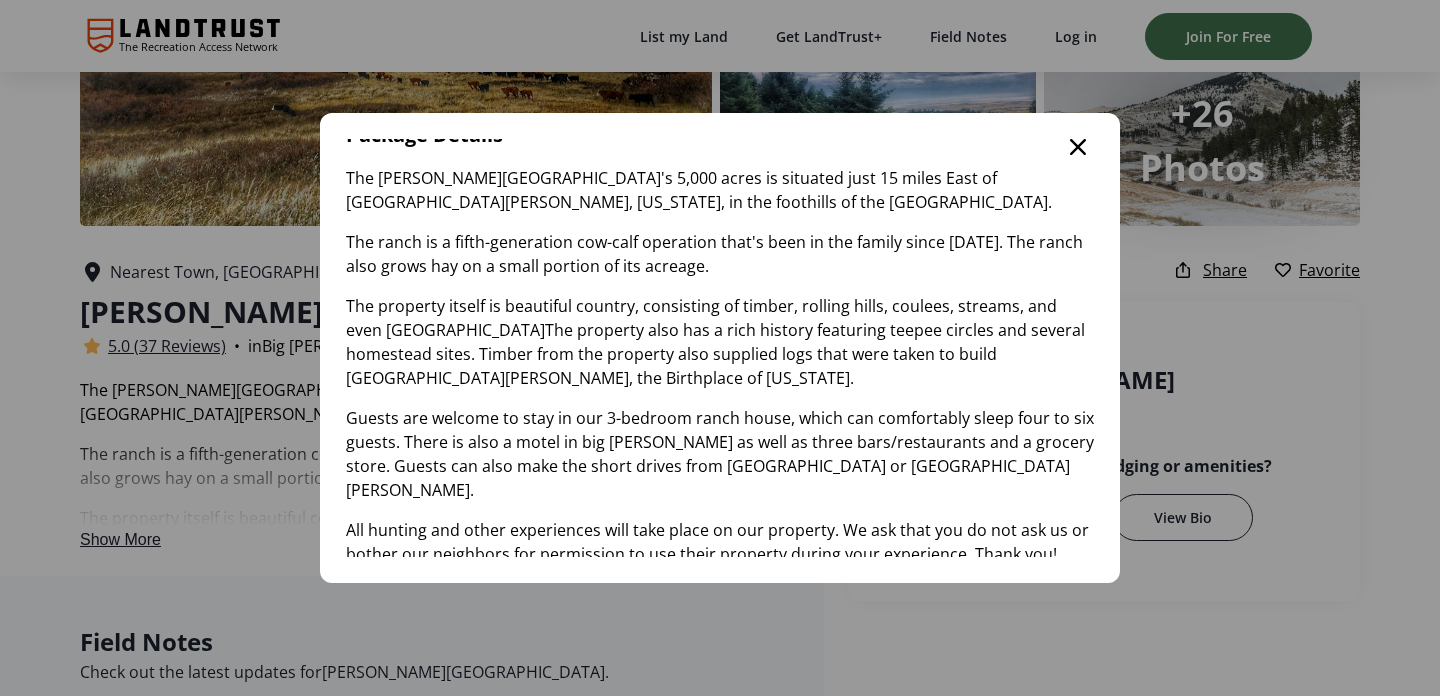 scroll, scrollTop: 56, scrollLeft: 0, axis: vertical 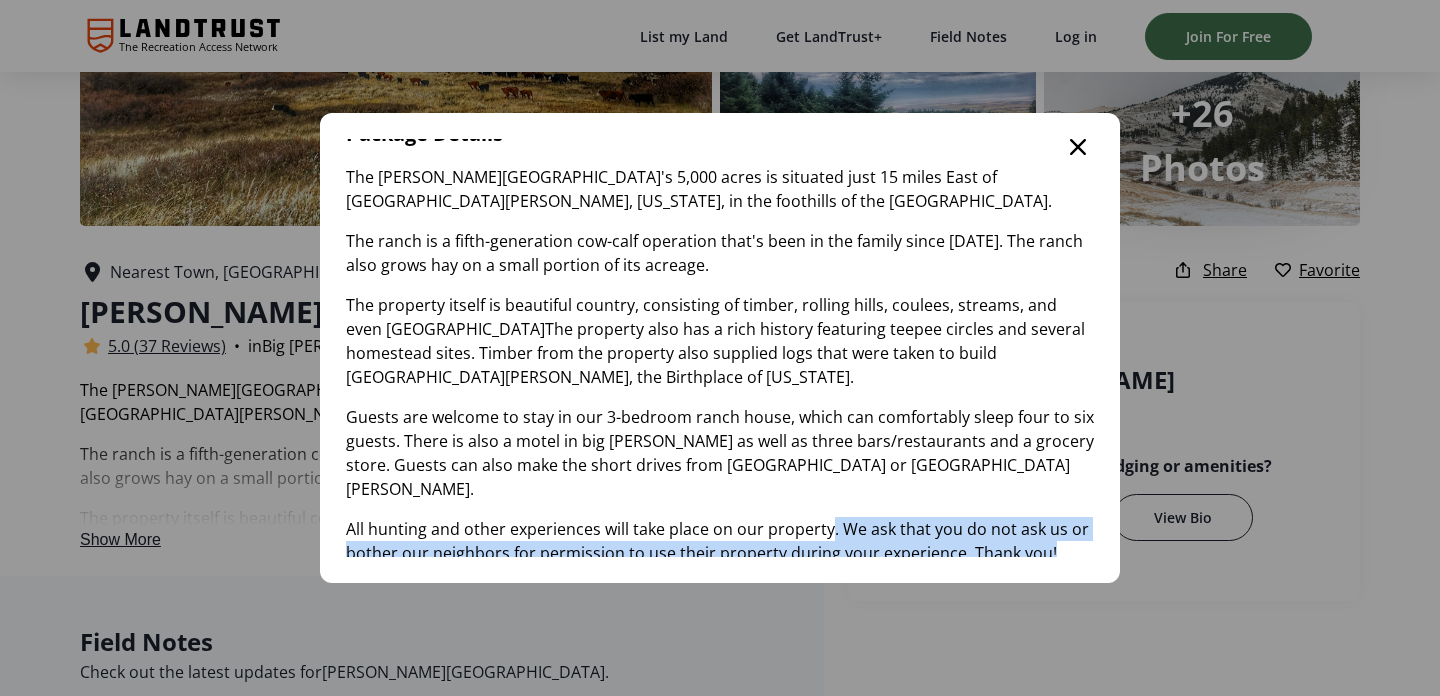drag, startPoint x: 827, startPoint y: 507, endPoint x: 865, endPoint y: 544, distance: 53.037724 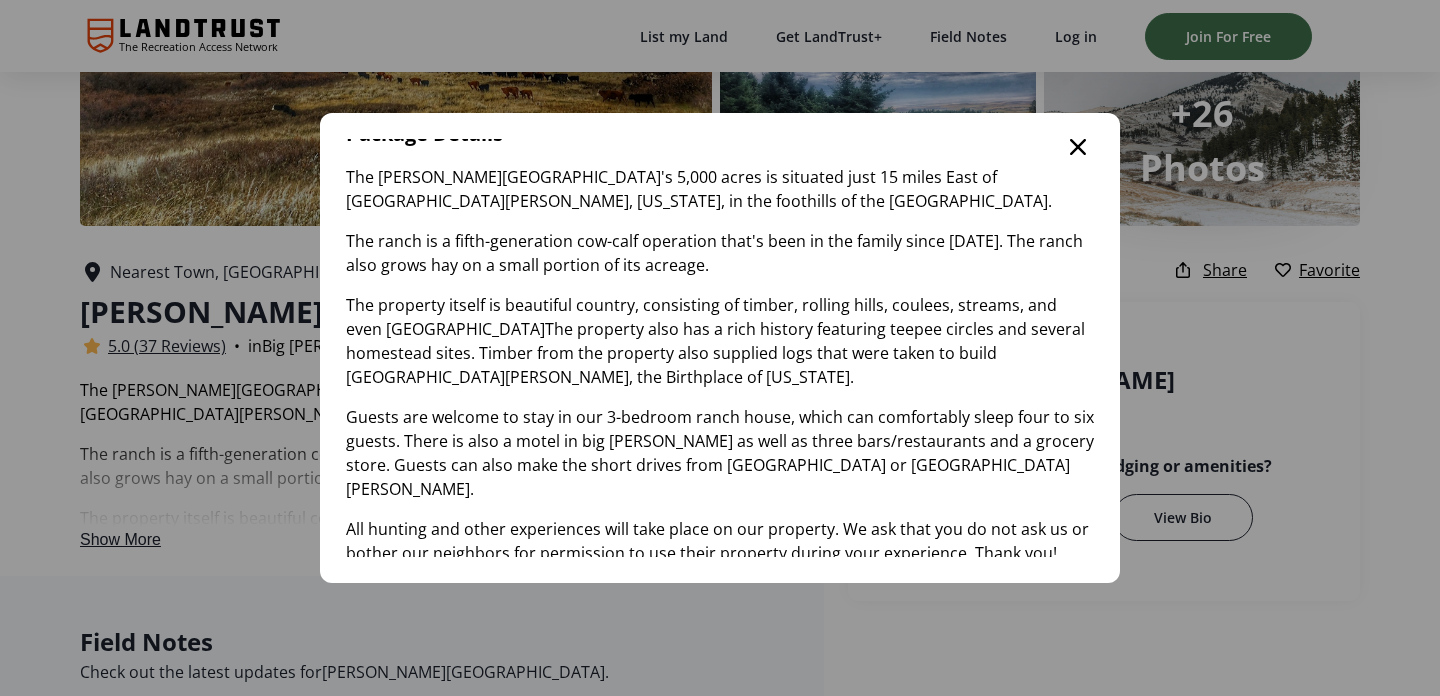 click 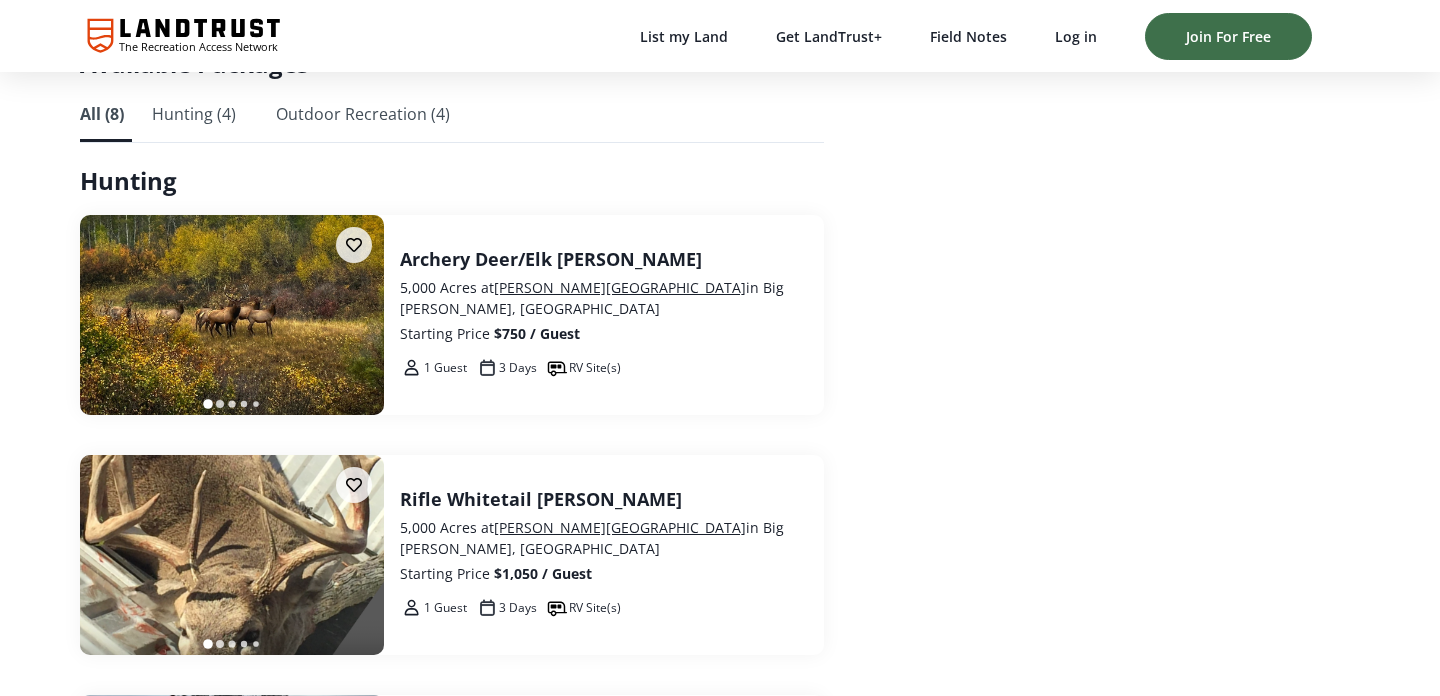 scroll, scrollTop: 2295, scrollLeft: 0, axis: vertical 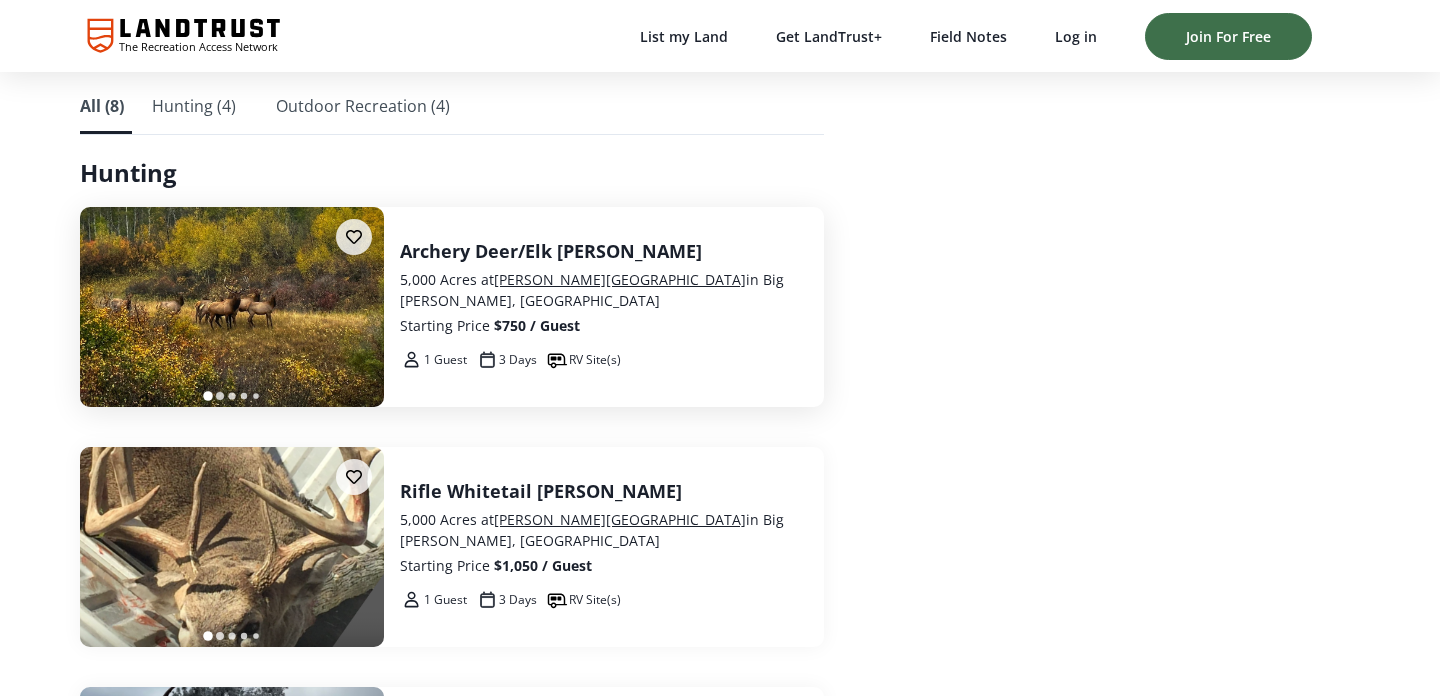 click on "Archery Deer/Elk [PERSON_NAME]" at bounding box center [604, 251] 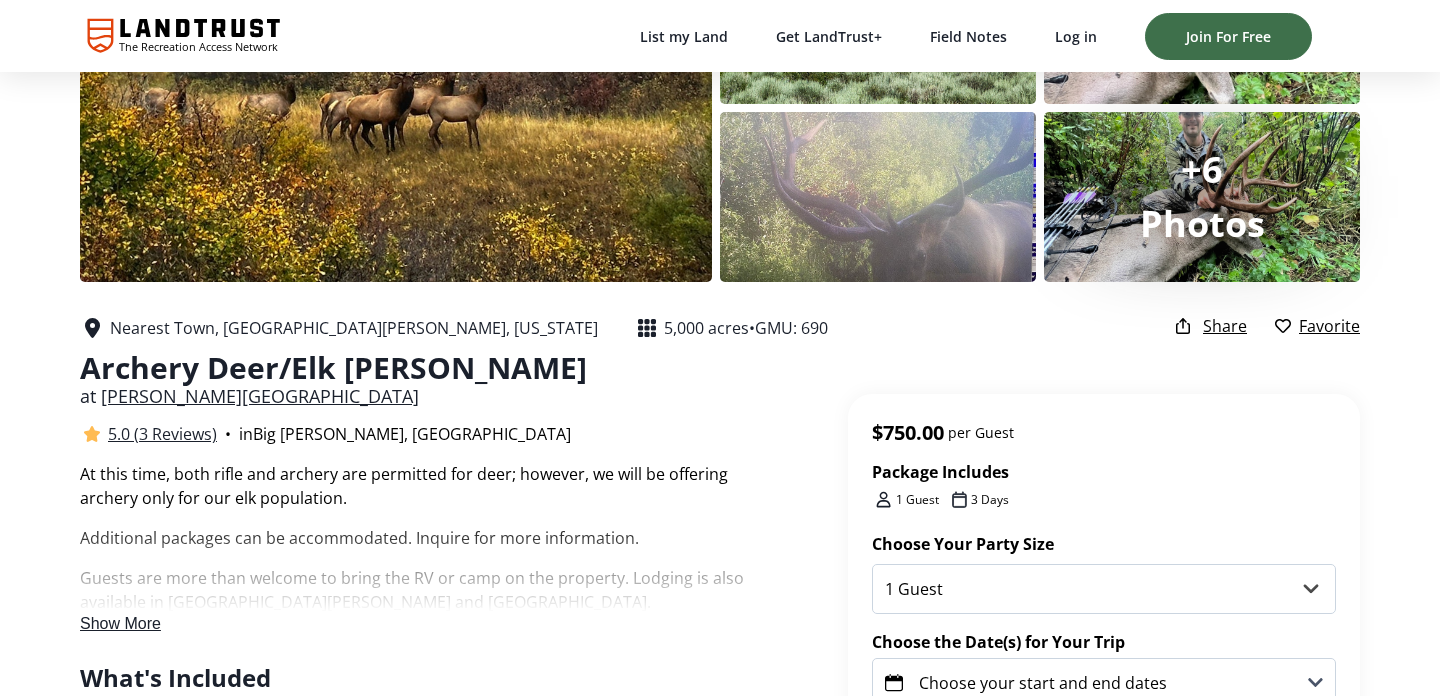 scroll, scrollTop: 368, scrollLeft: 0, axis: vertical 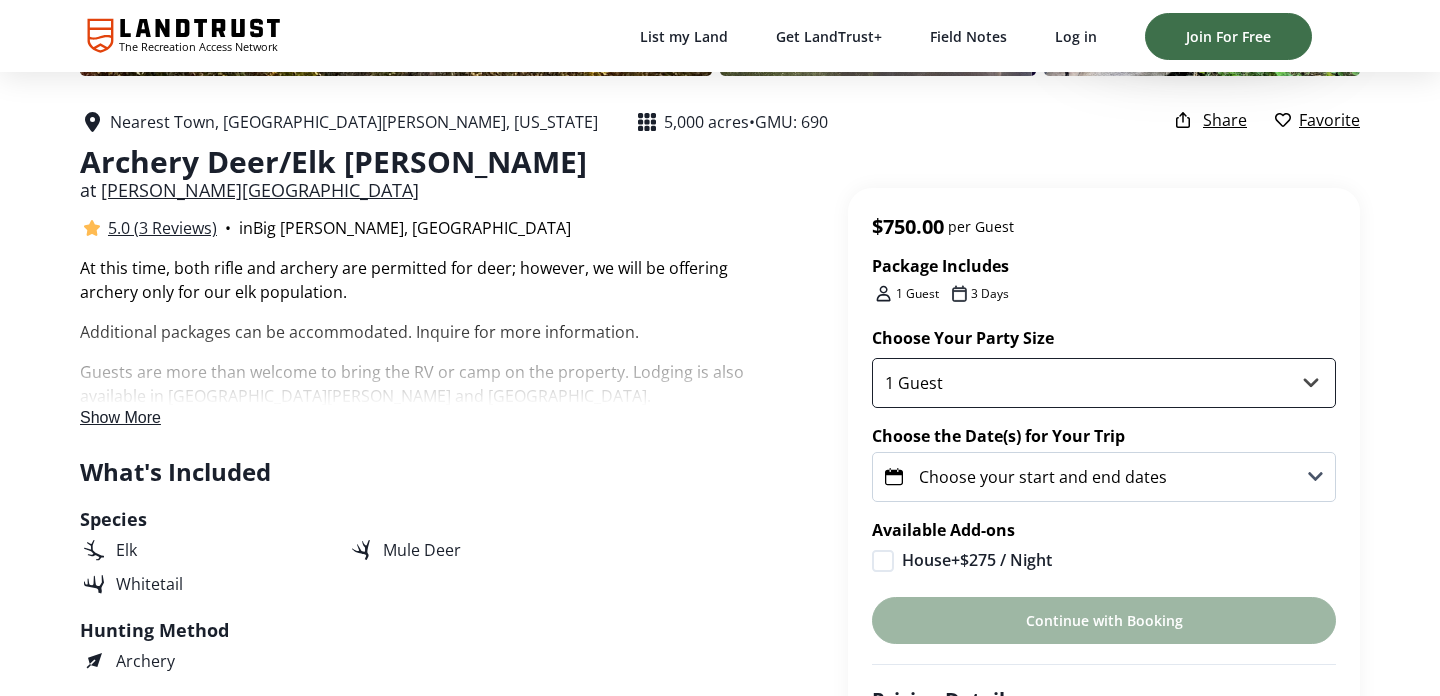 click on "1  Guest 2  Guests 3  Guests 4  Guests 5  Guests 6  Guests" at bounding box center [1104, 383] 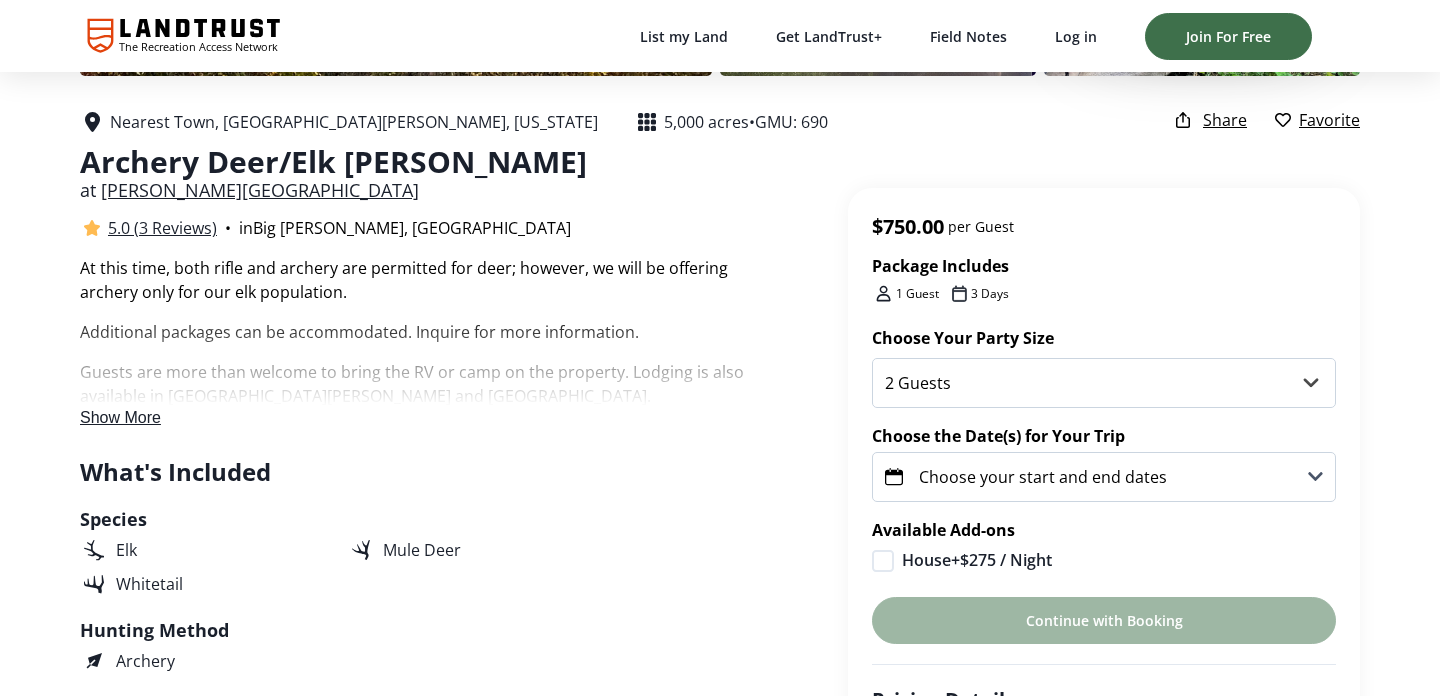 click on "Choose your start and end dates" at bounding box center (1043, 477) 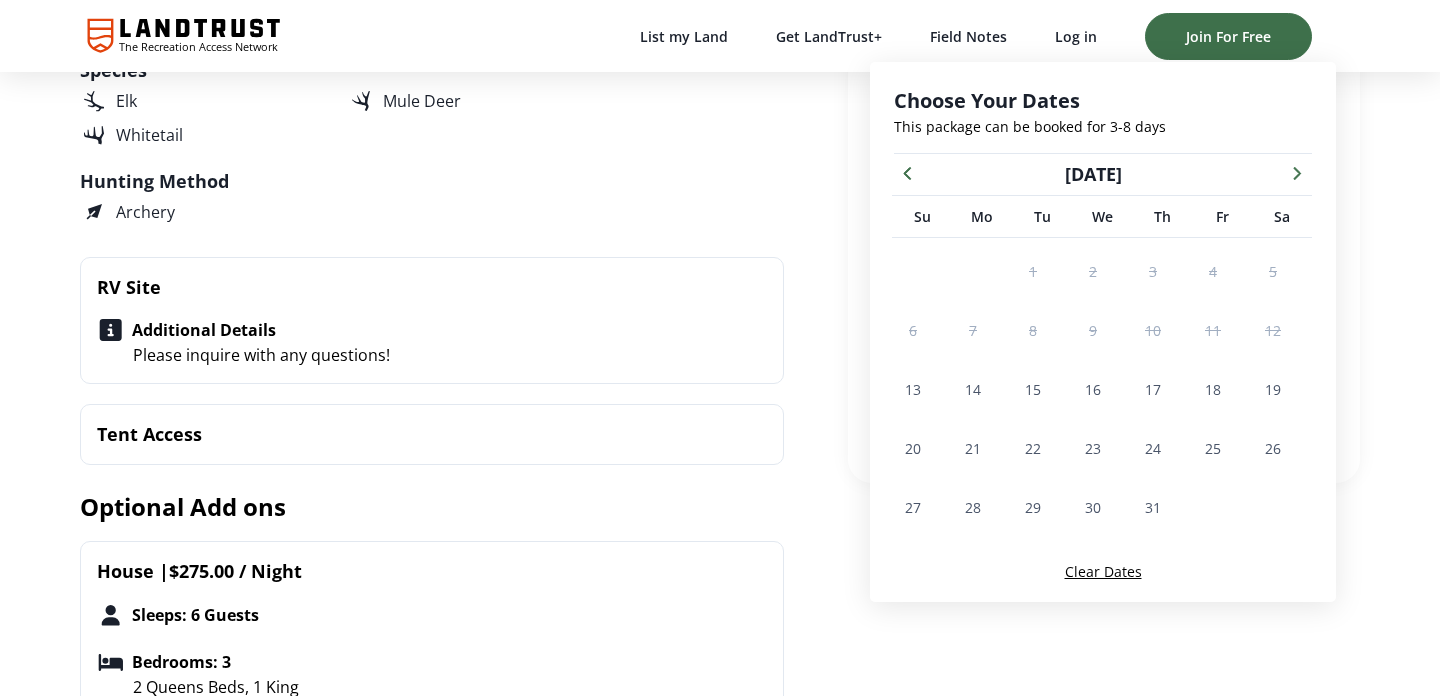 scroll, scrollTop: 822, scrollLeft: 0, axis: vertical 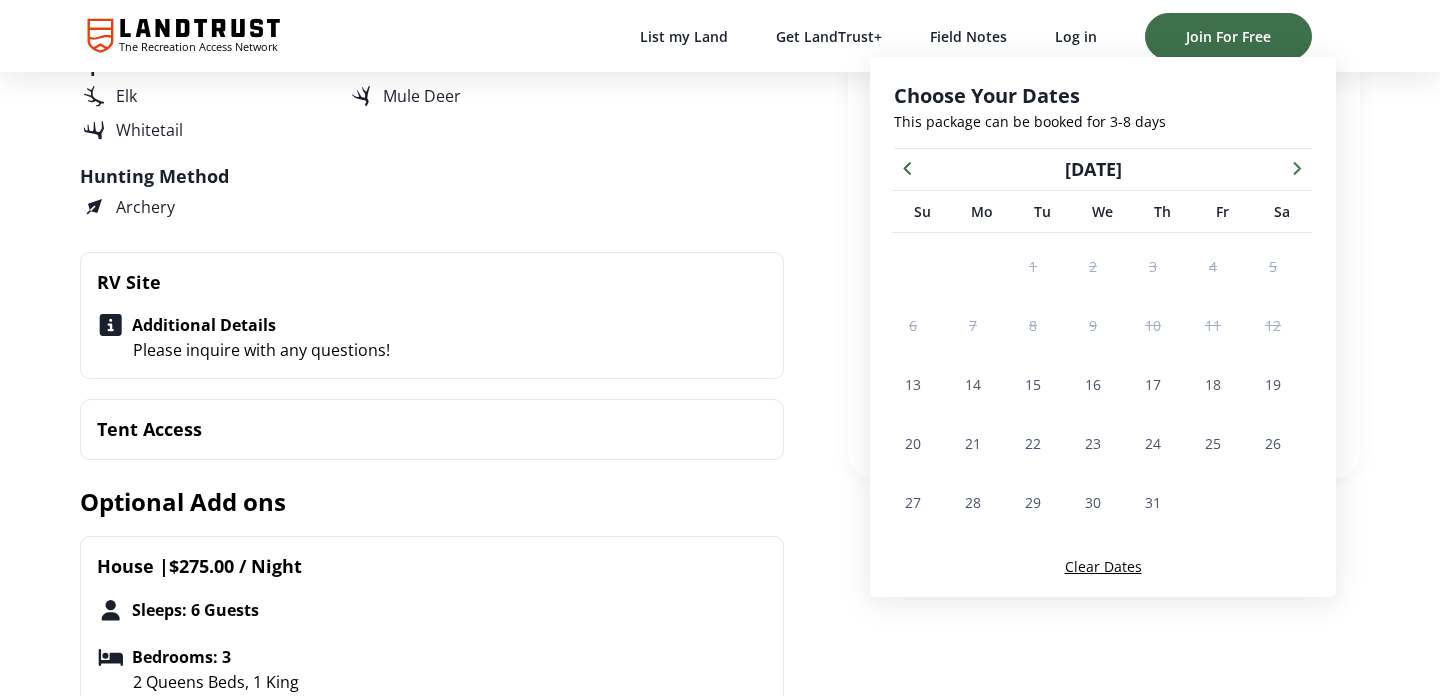 click 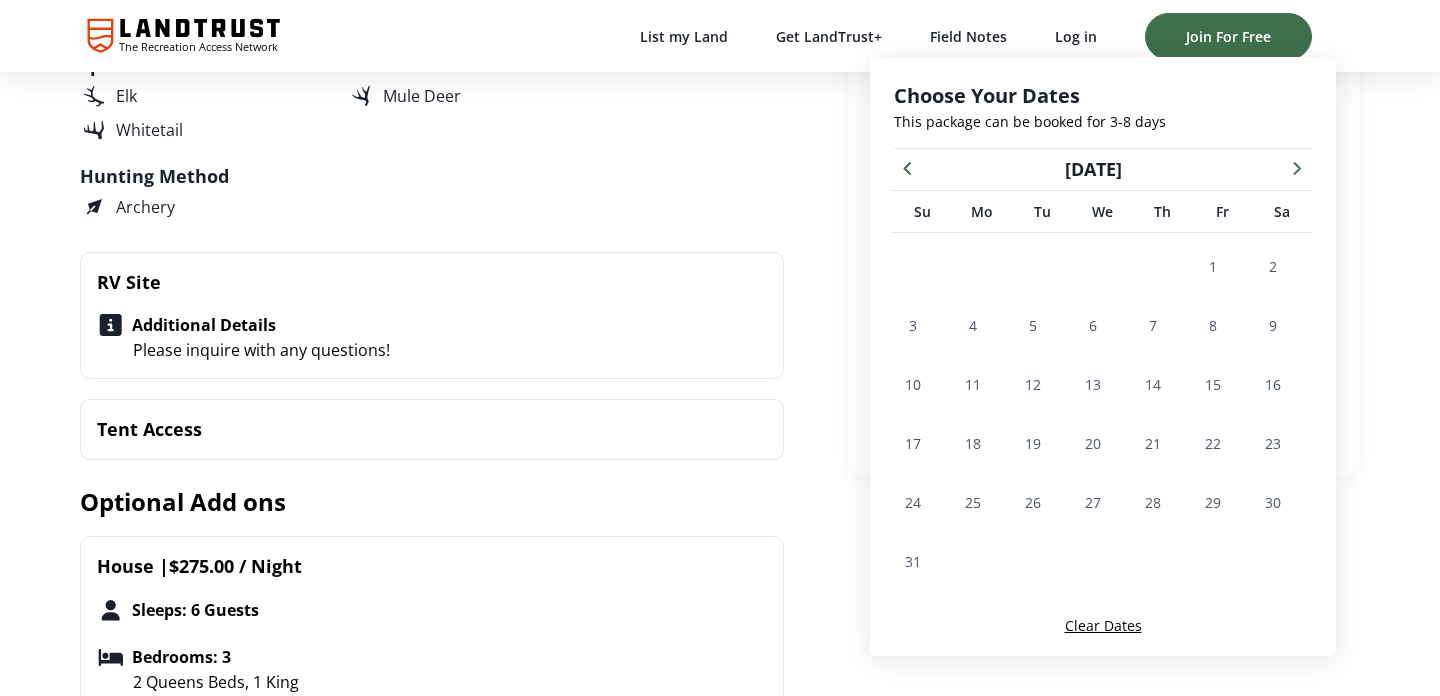 click at bounding box center [1297, 167] 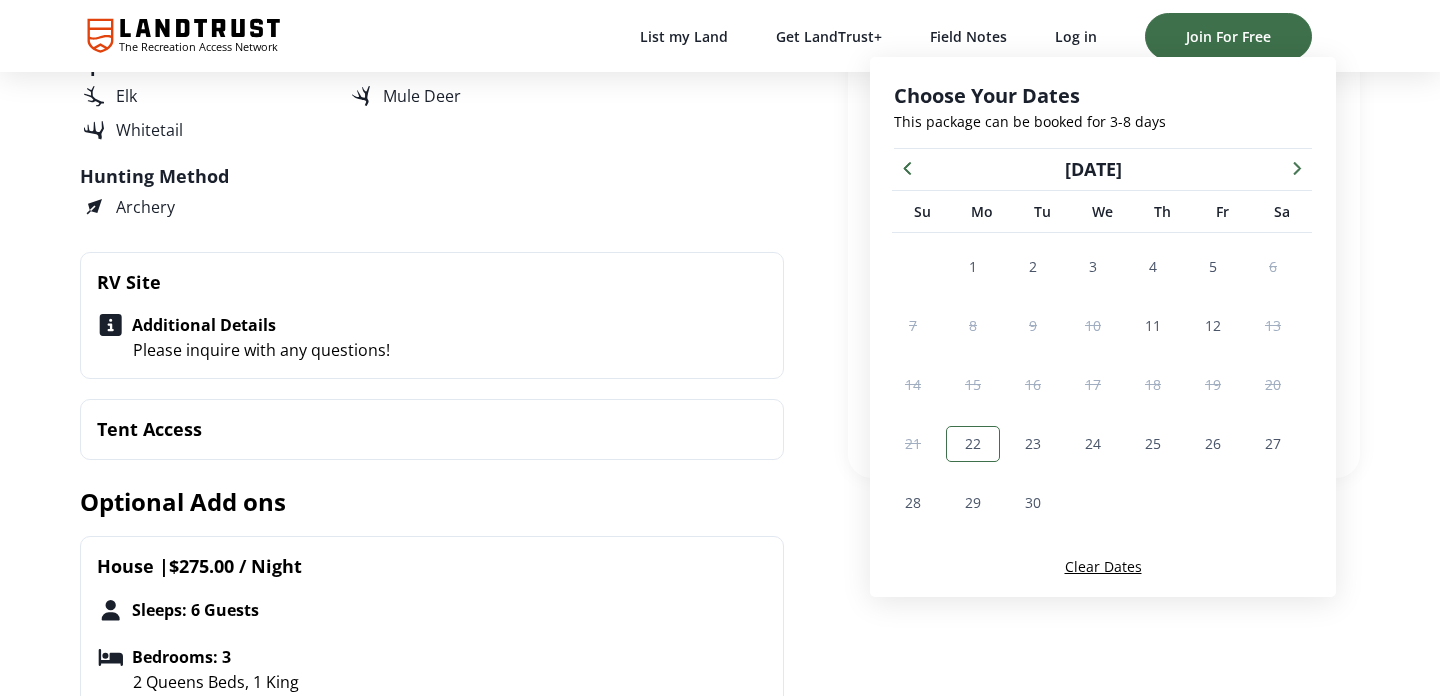 click on "22" at bounding box center (973, 443) 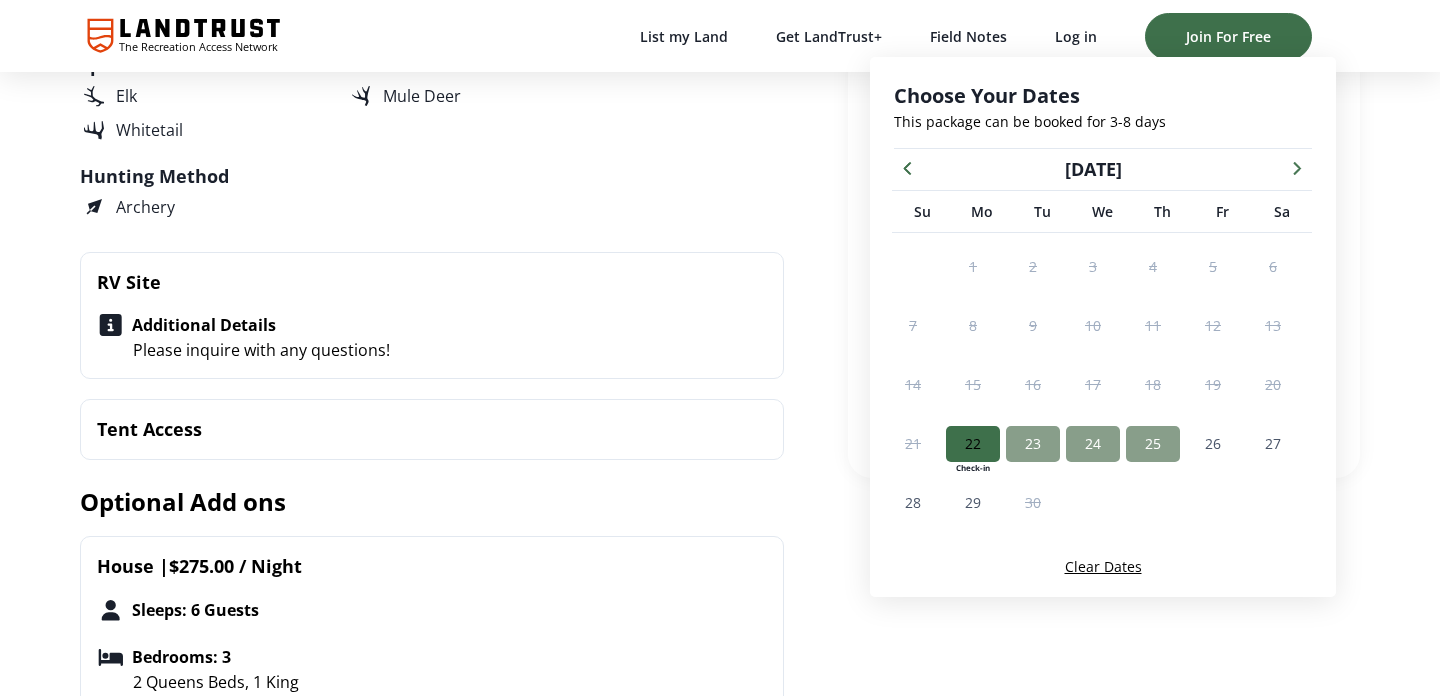 click on "25" at bounding box center [1153, 443] 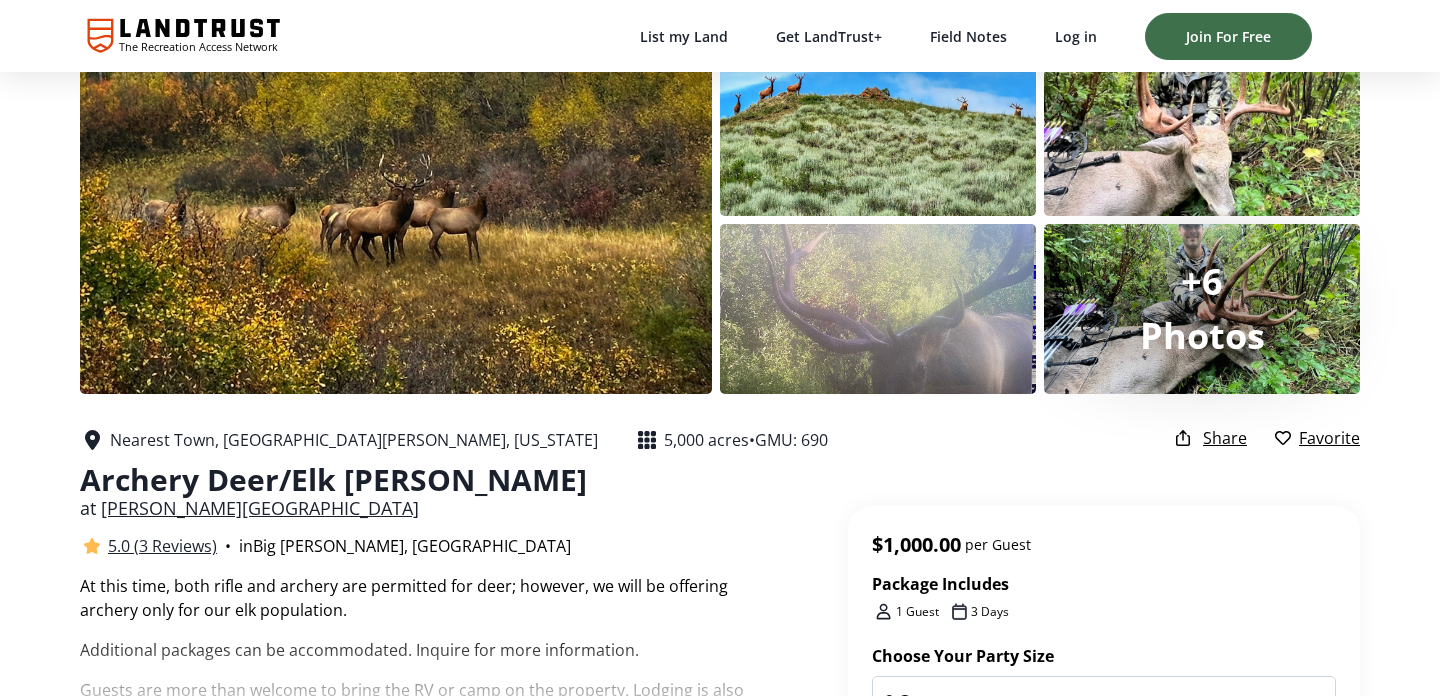 scroll, scrollTop: 61, scrollLeft: 0, axis: vertical 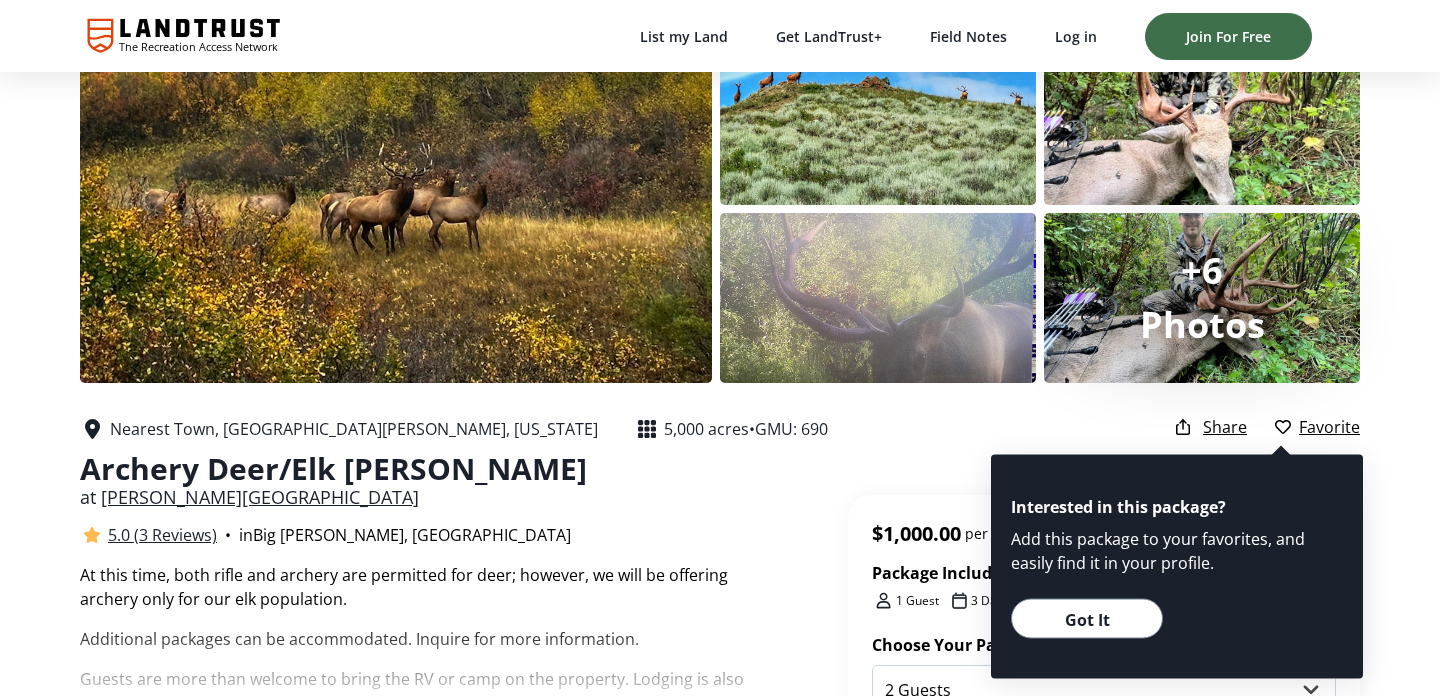 click on "Got It" at bounding box center [1087, 619] 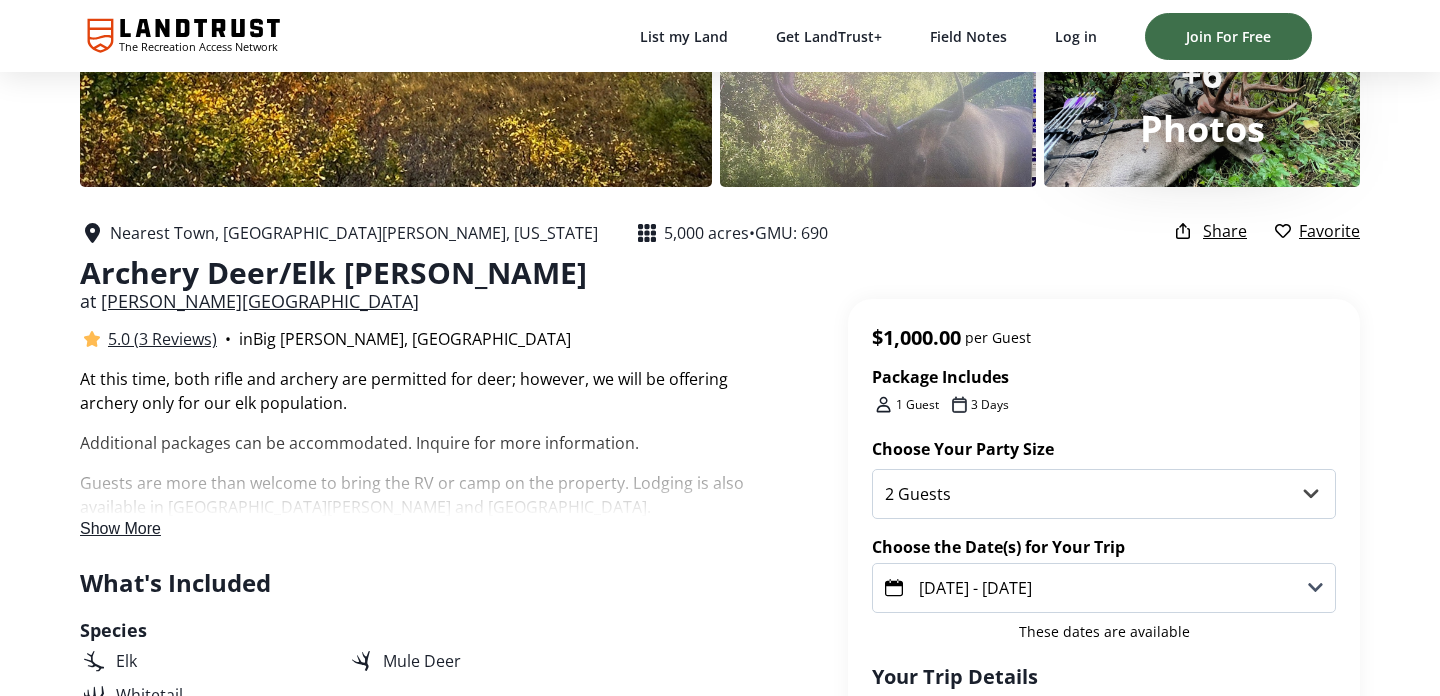 scroll, scrollTop: 595, scrollLeft: 0, axis: vertical 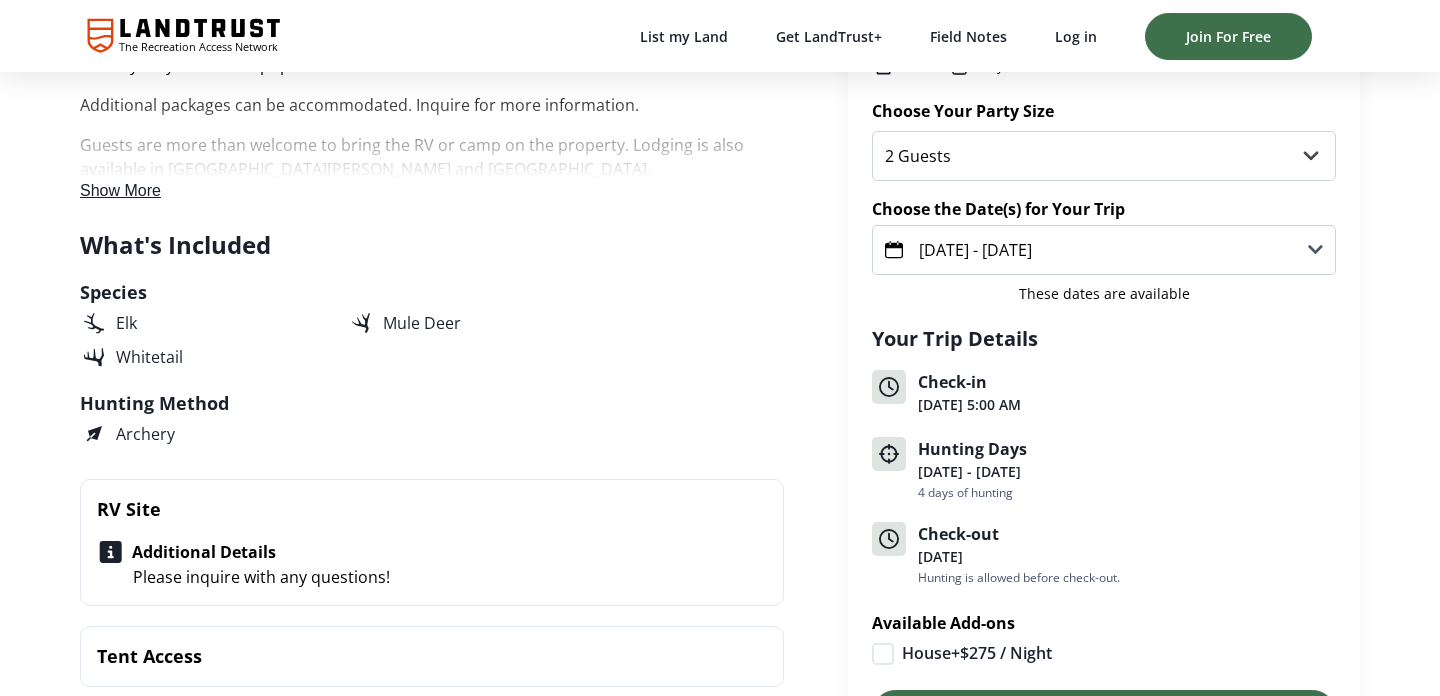click on "[DATE] - [DATE]" at bounding box center (975, 250) 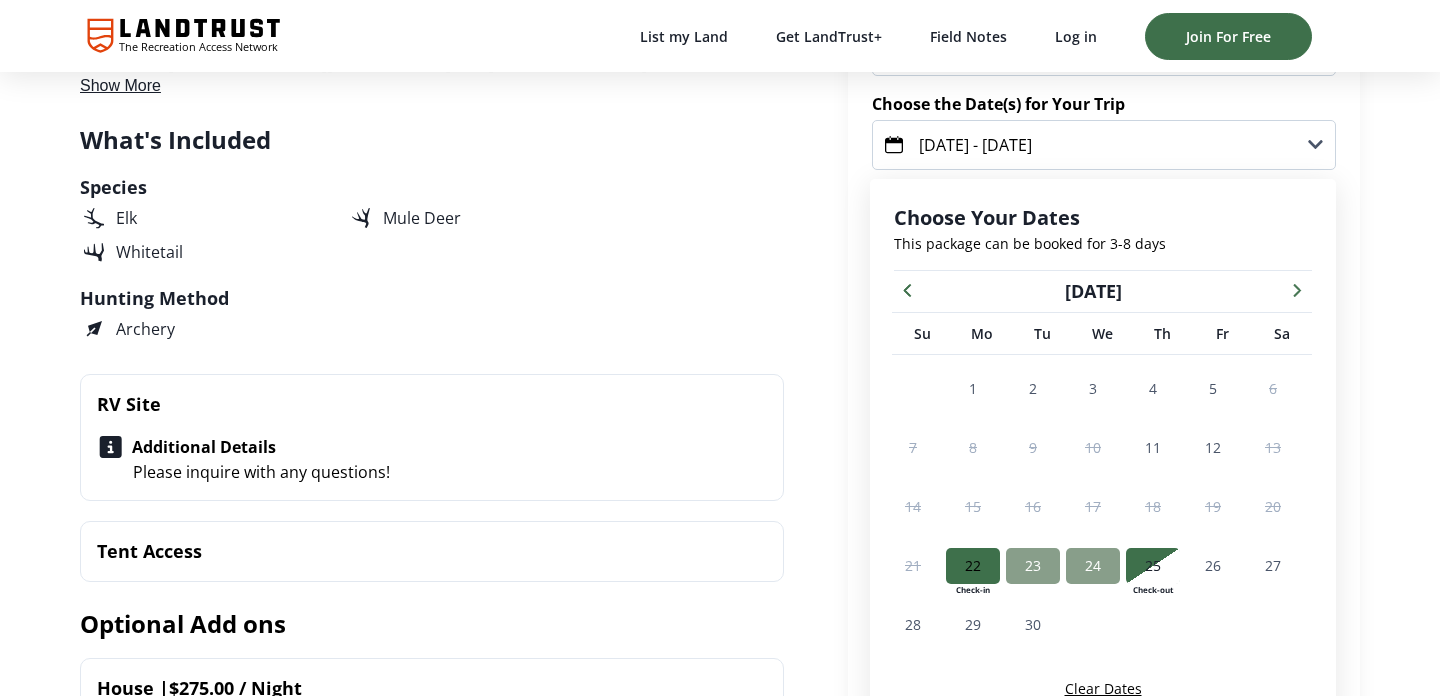 scroll, scrollTop: 731, scrollLeft: 0, axis: vertical 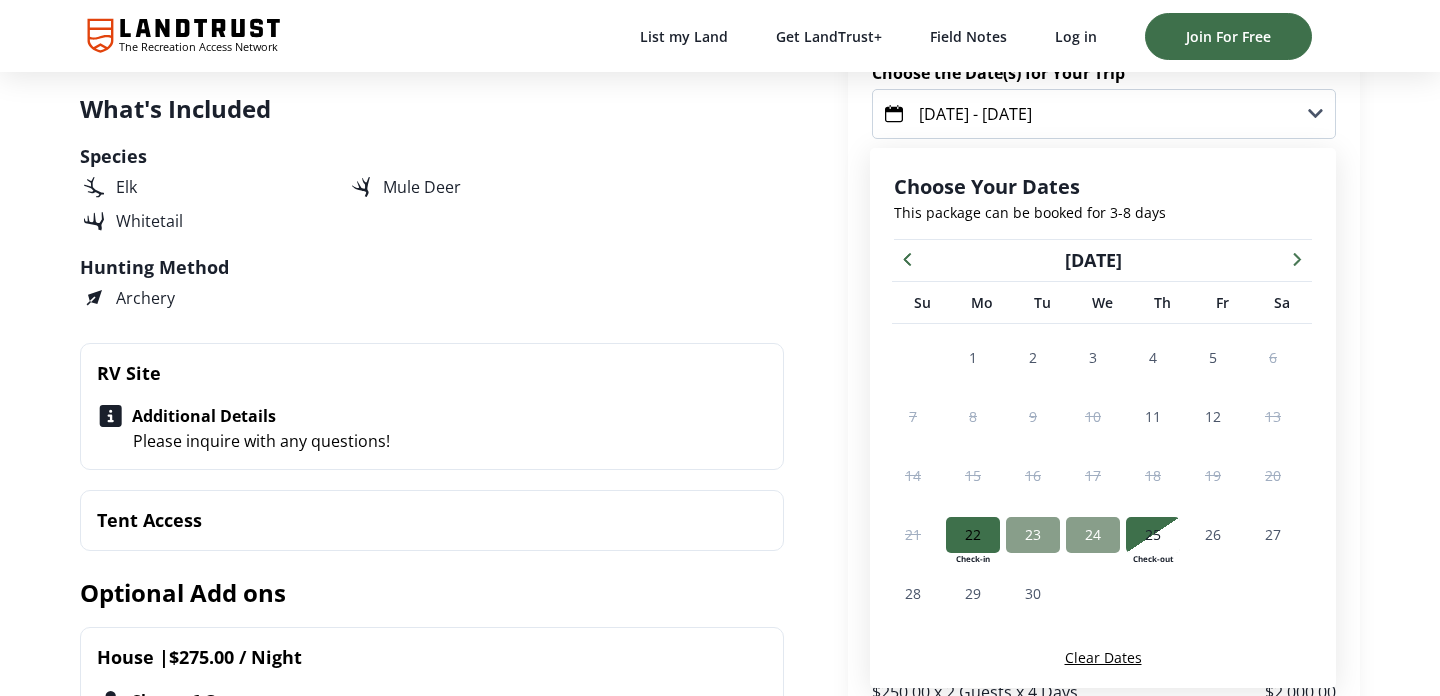 click 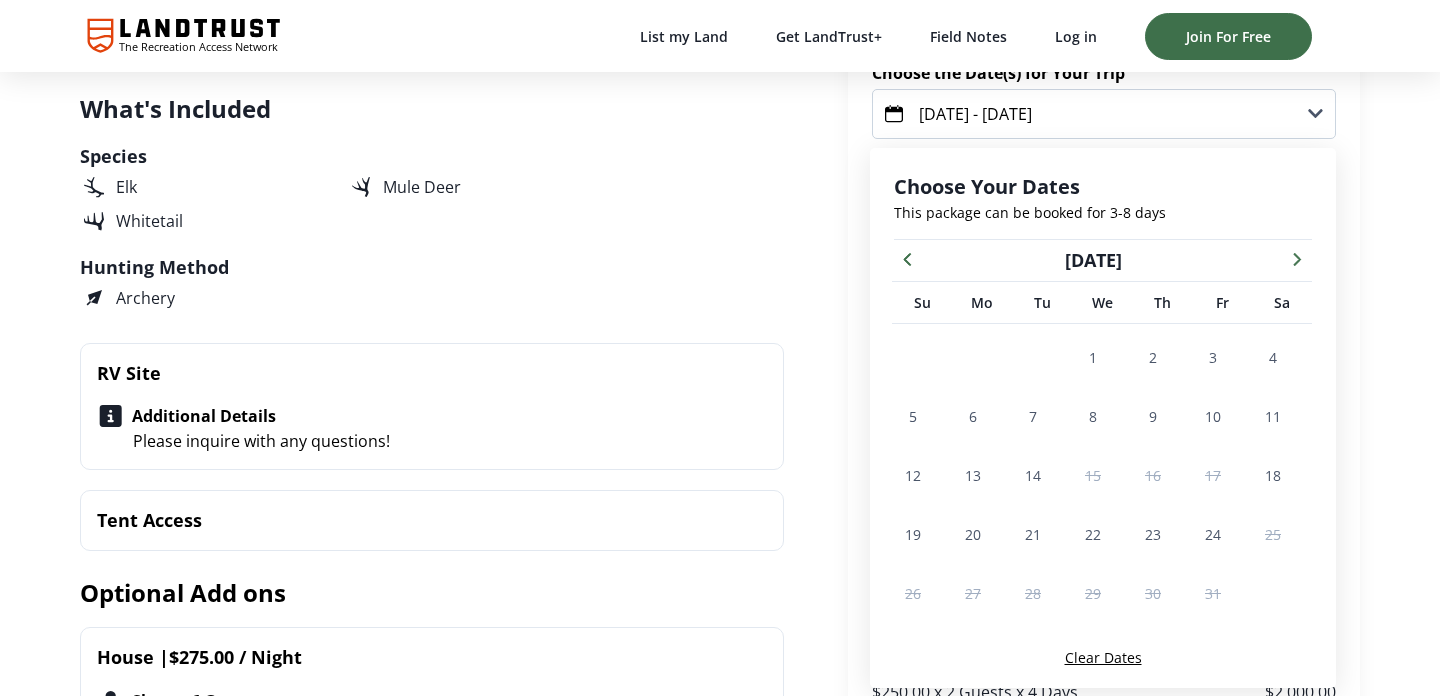 click 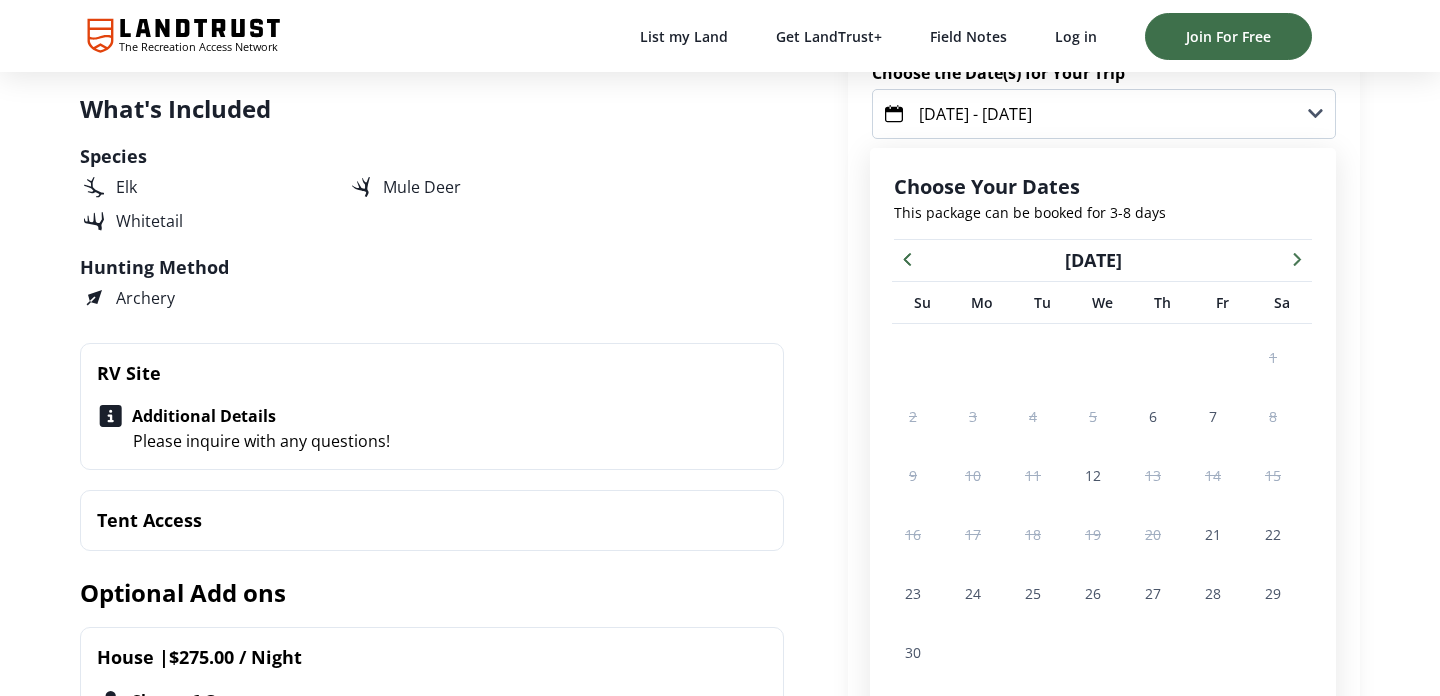 click 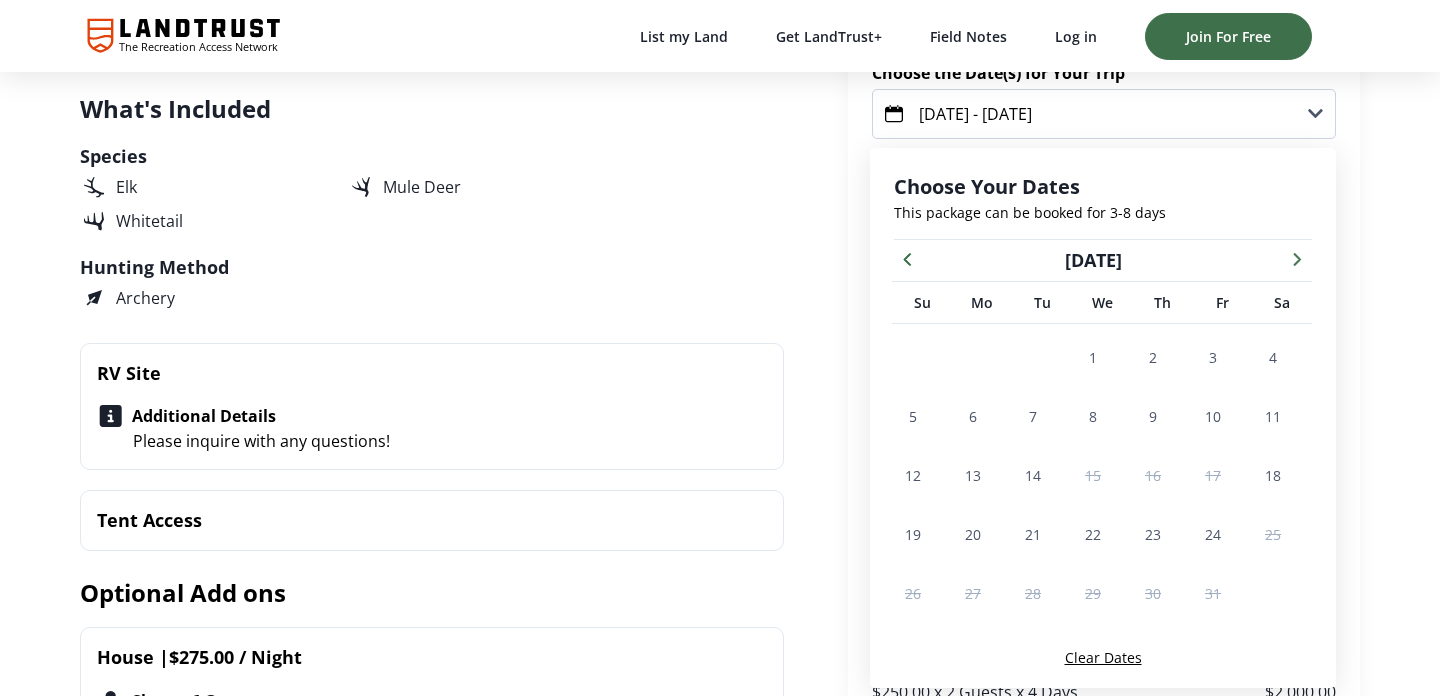click 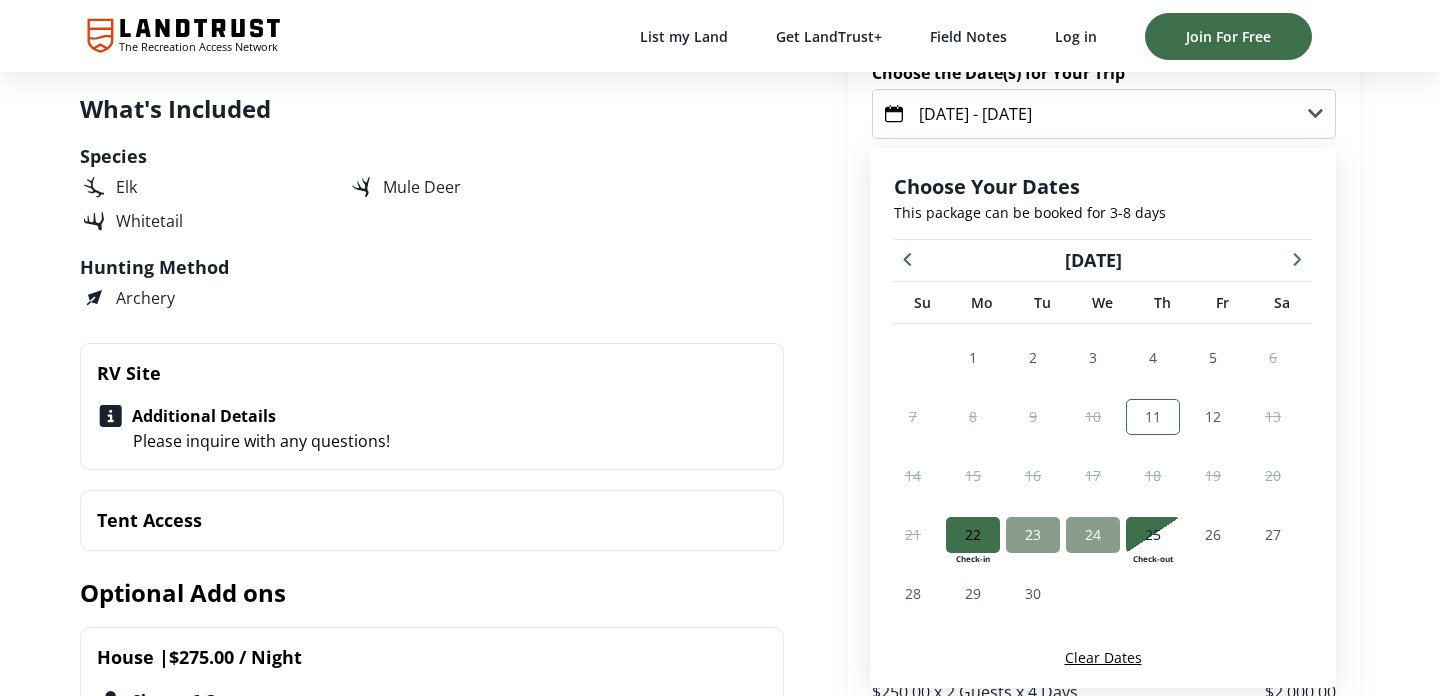 click on "11" at bounding box center (1153, 417) 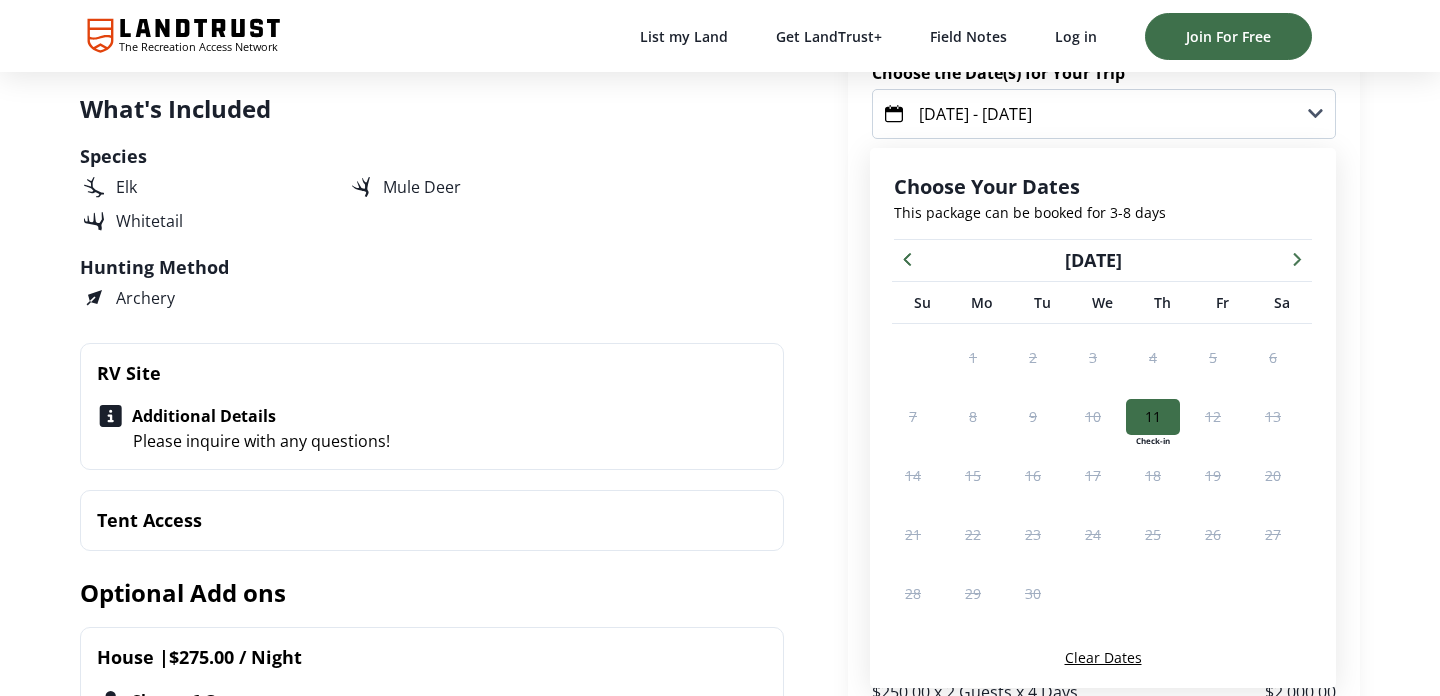 click on "12" at bounding box center (1213, 416) 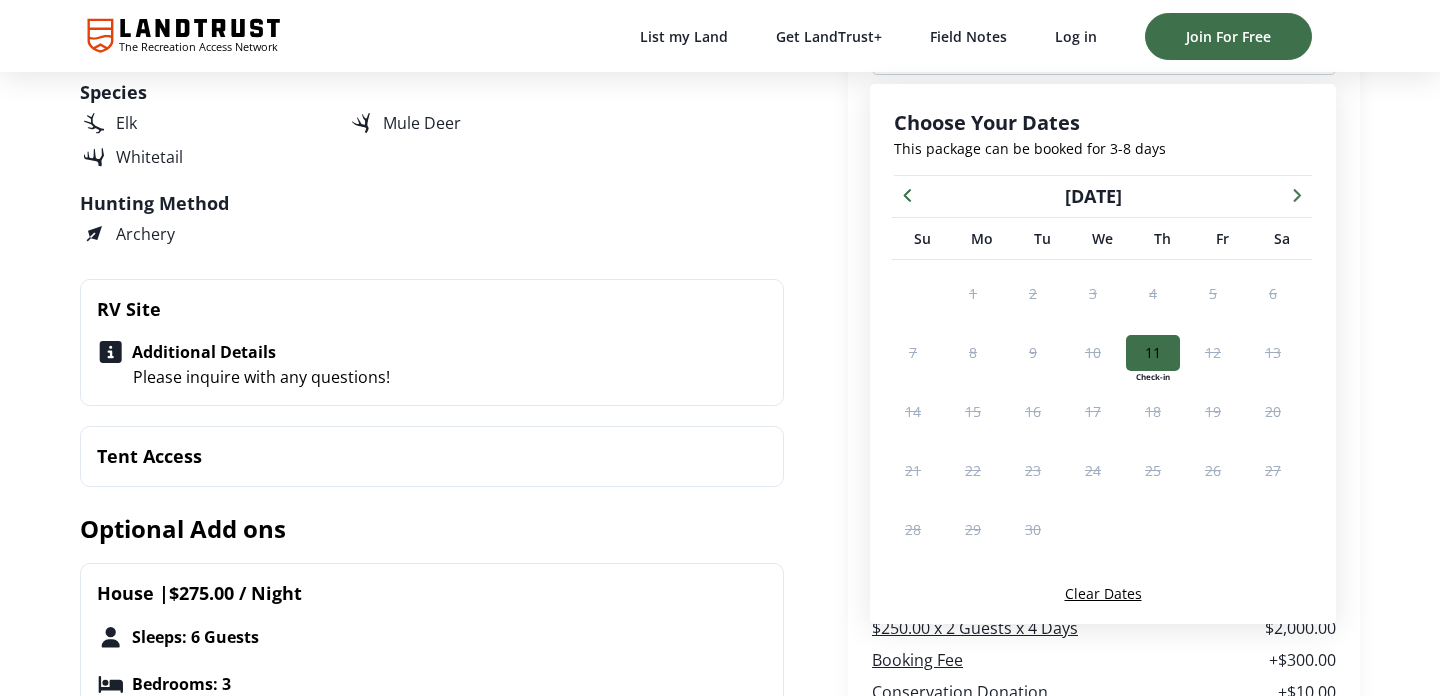 scroll, scrollTop: 790, scrollLeft: 0, axis: vertical 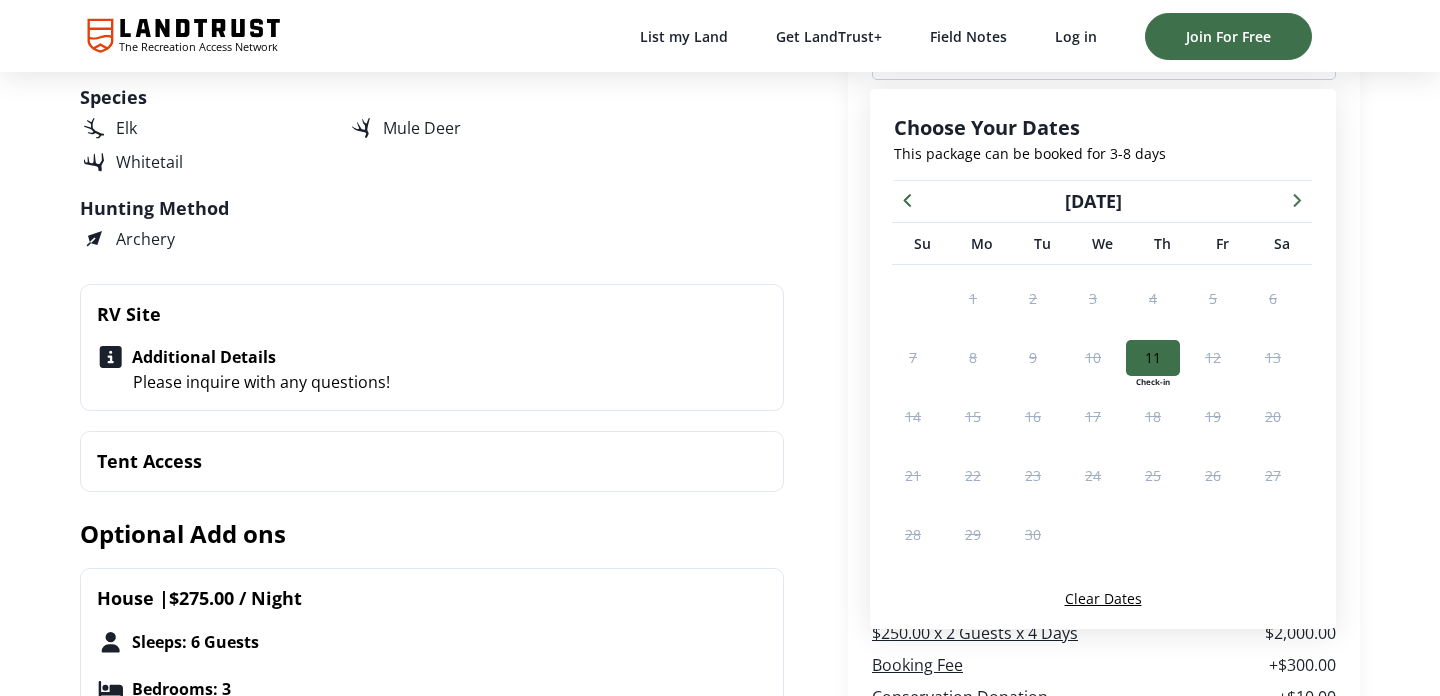 click at bounding box center [907, 199] 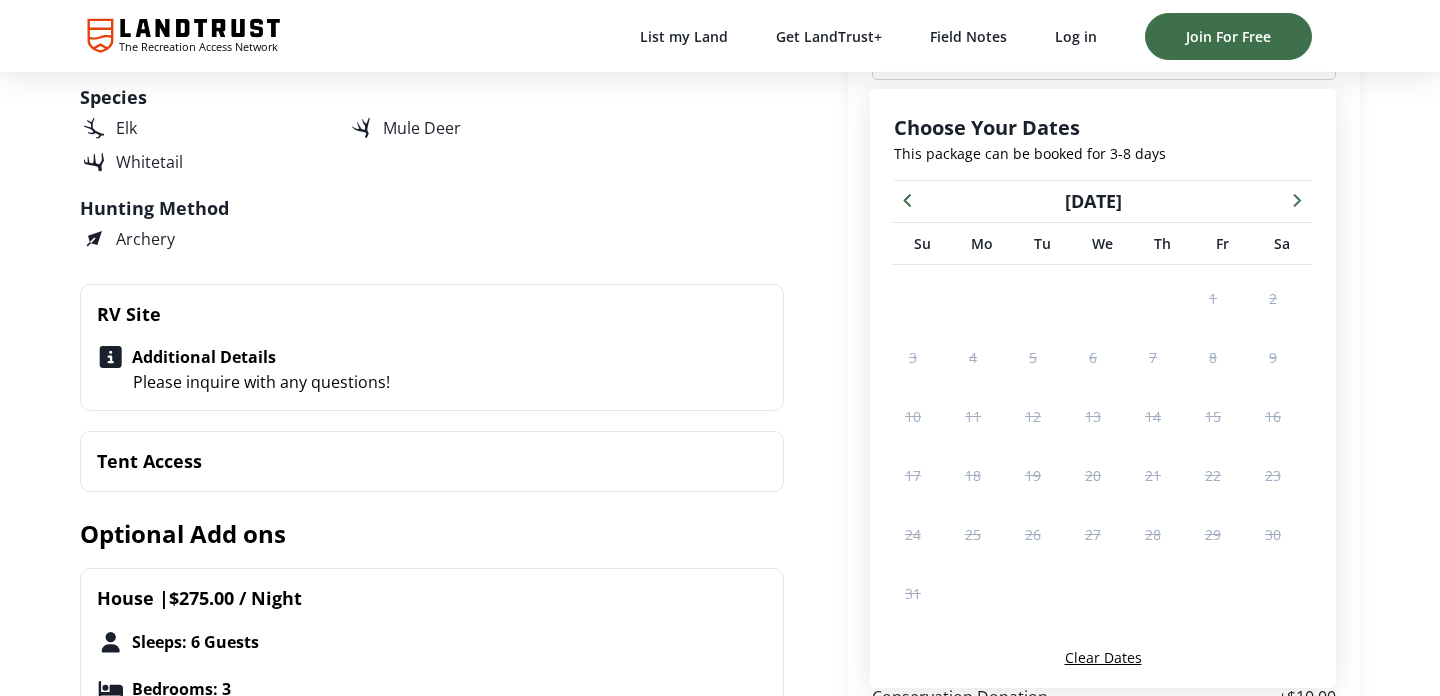 click 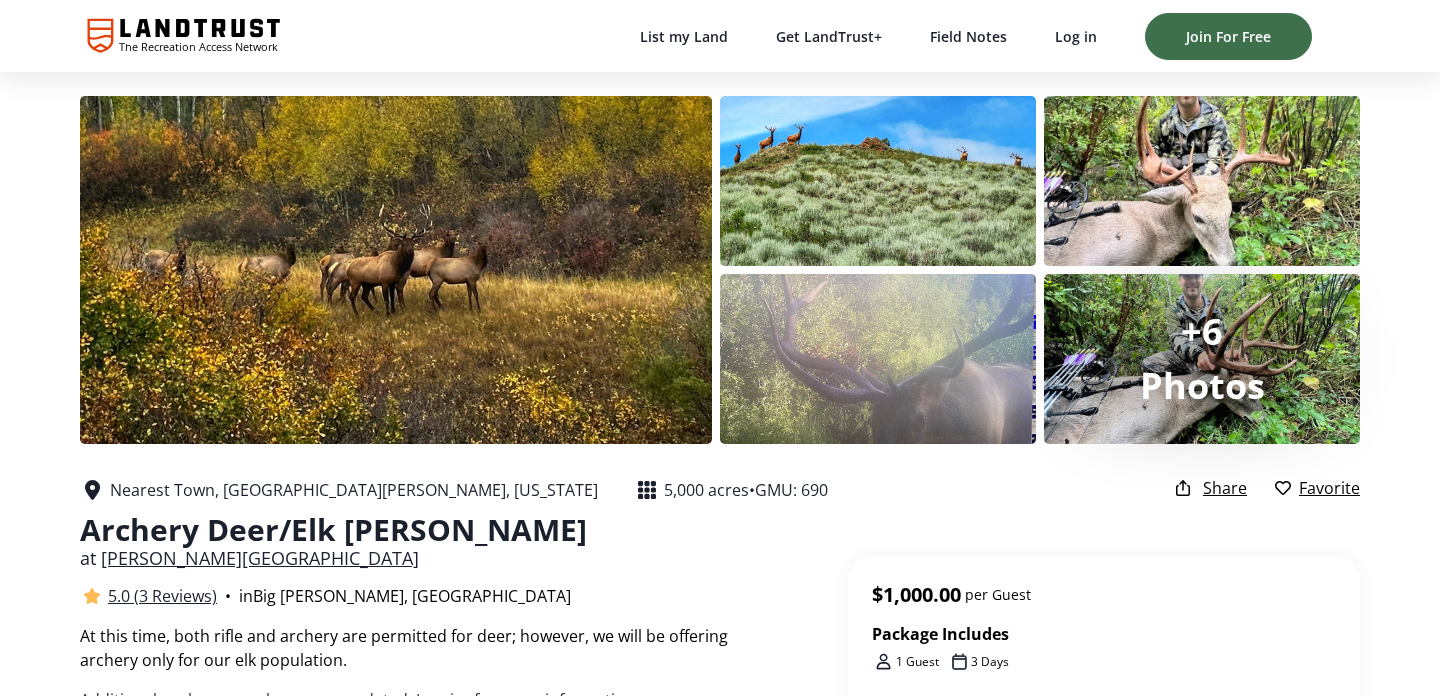 scroll, scrollTop: 0, scrollLeft: 0, axis: both 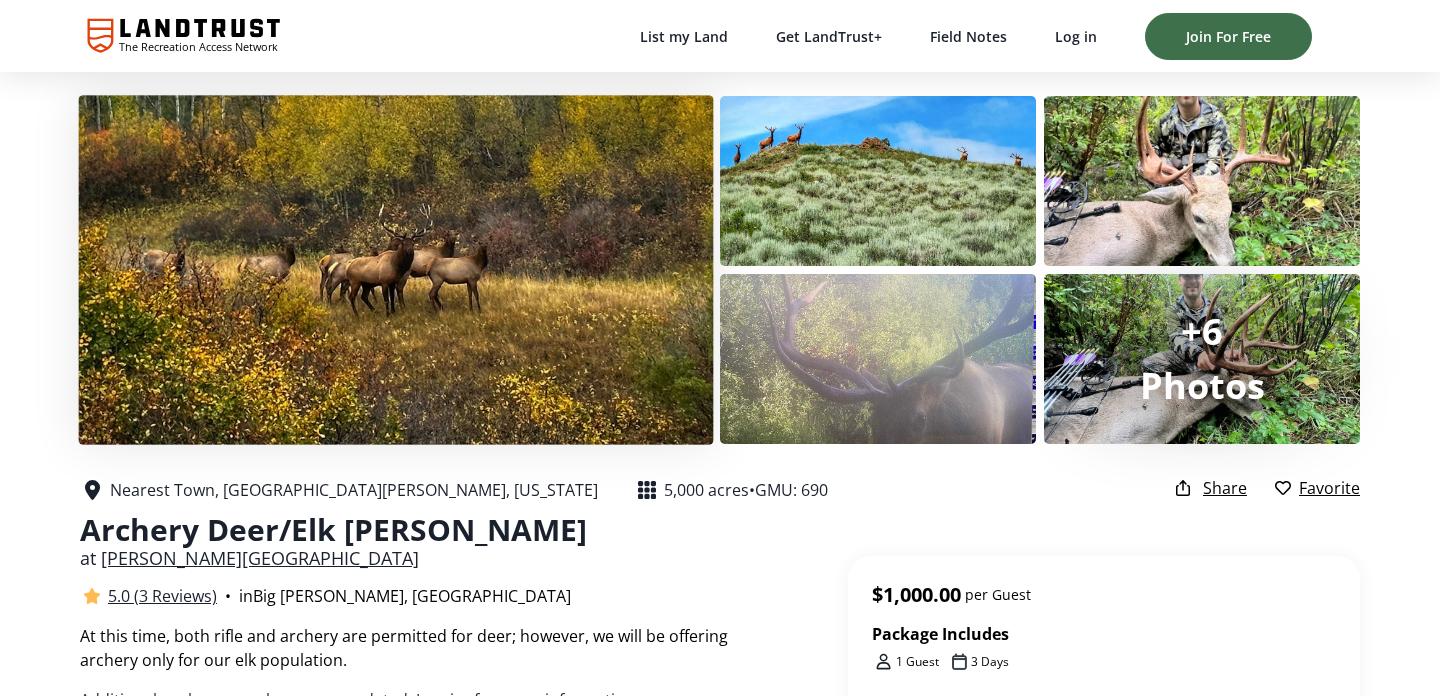 click at bounding box center (395, 270) 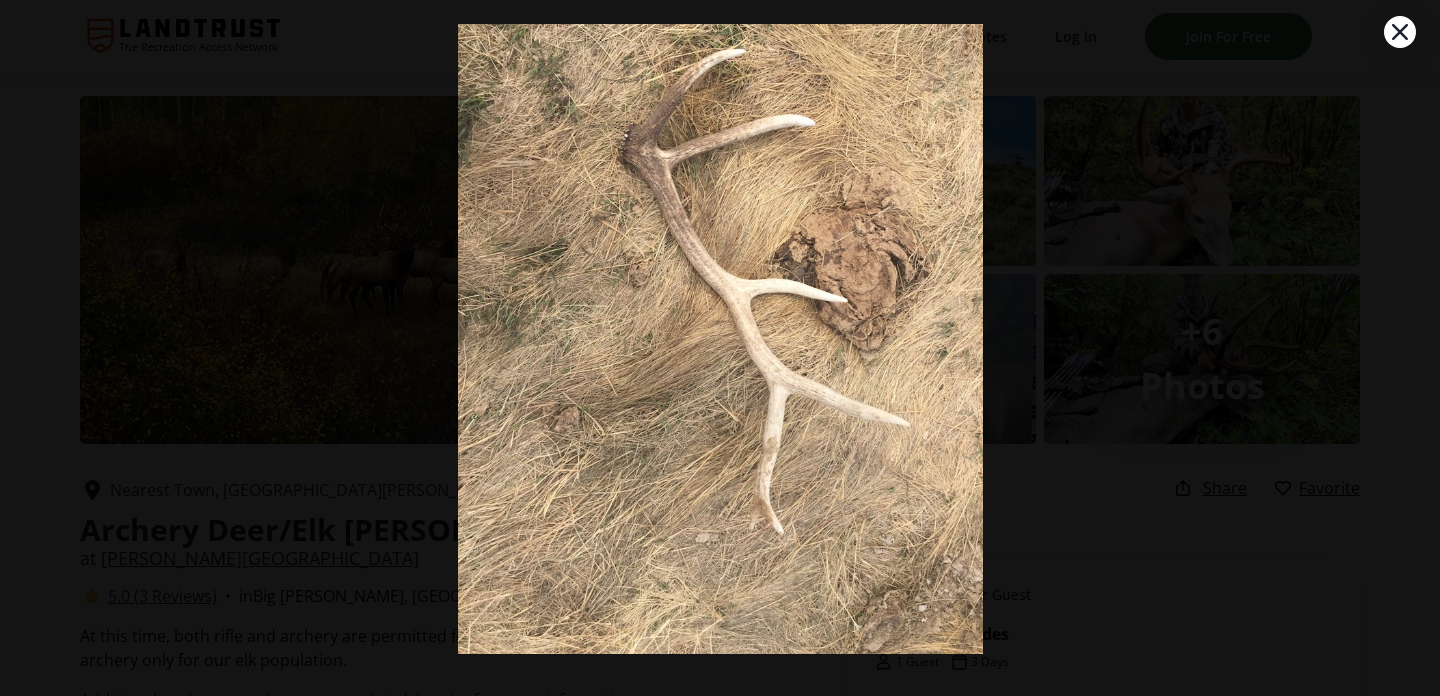 click at bounding box center (1400, 32) 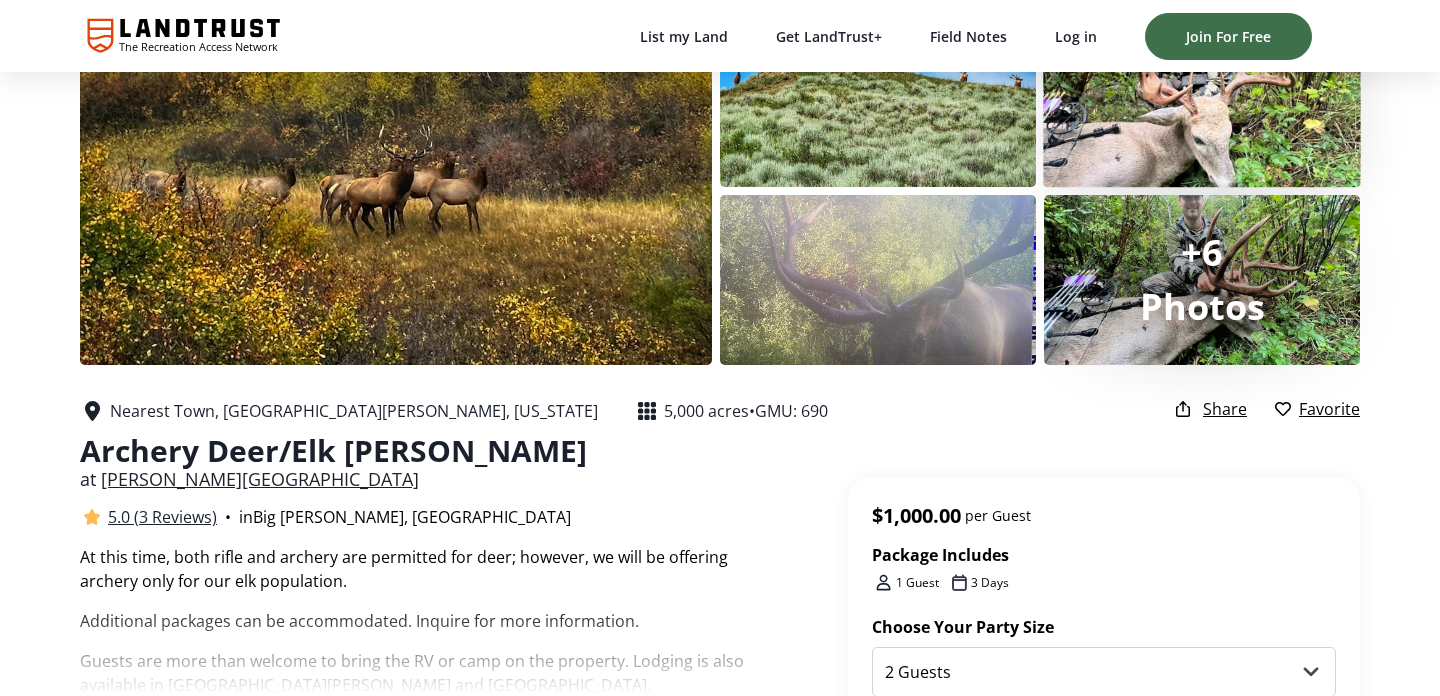 scroll, scrollTop: 0, scrollLeft: 0, axis: both 